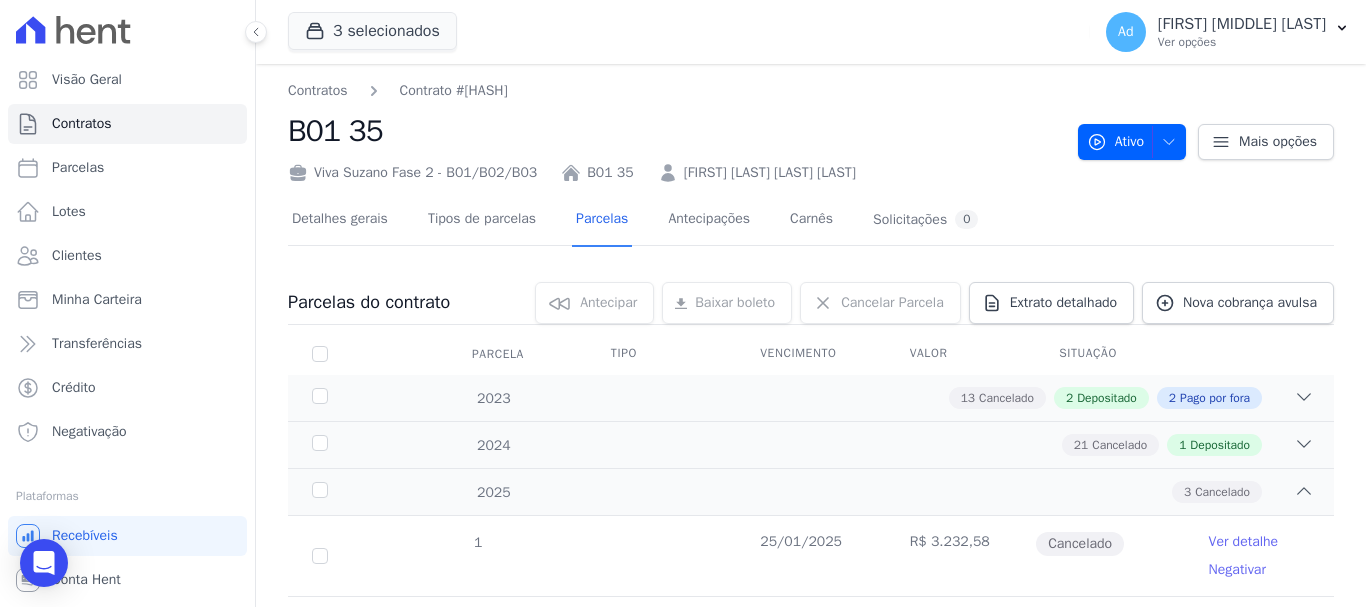 scroll, scrollTop: 0, scrollLeft: 0, axis: both 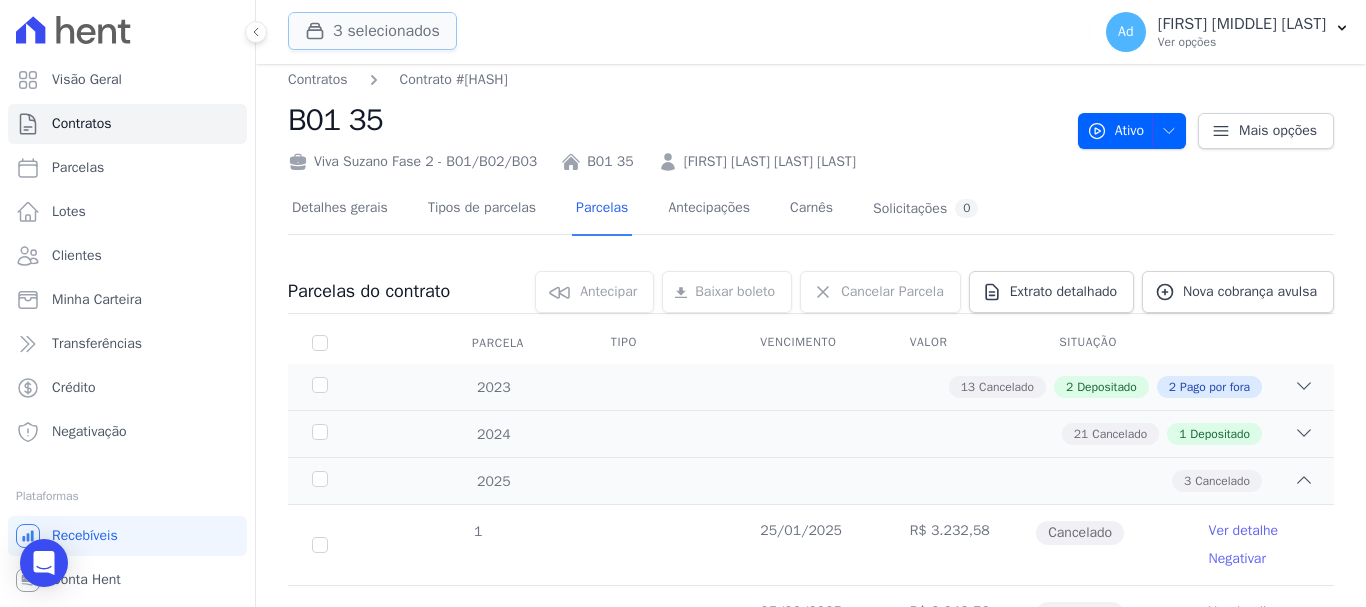 click on "3 selecionados" at bounding box center [372, 31] 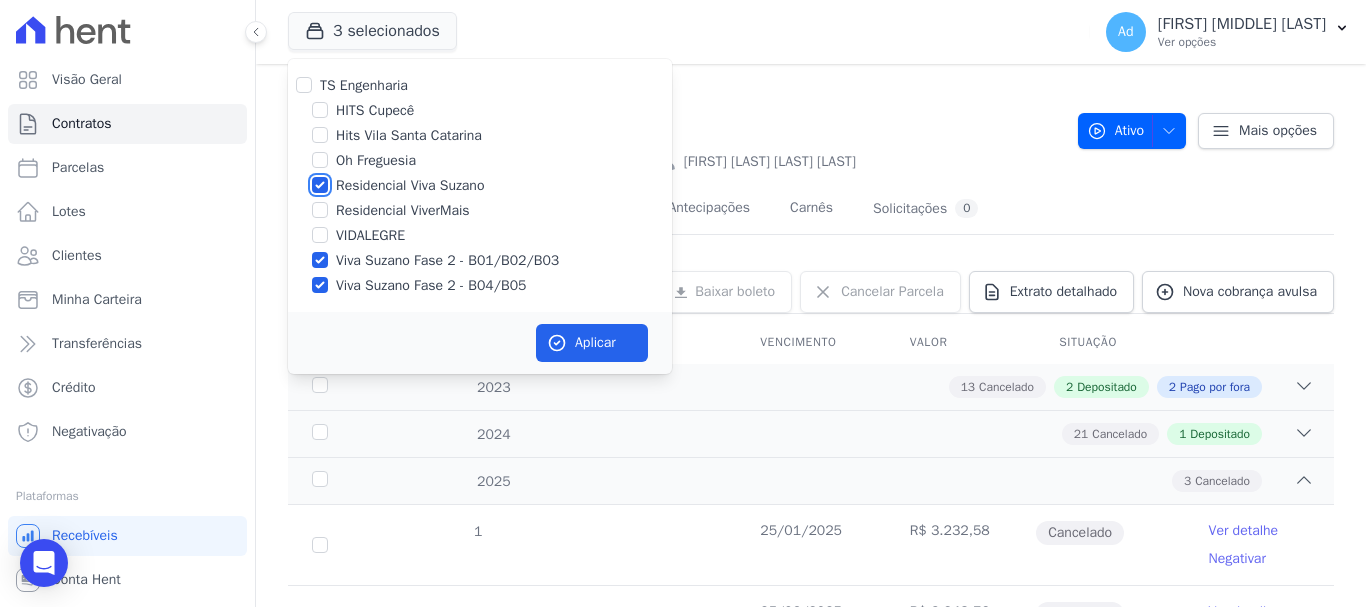 drag, startPoint x: 315, startPoint y: 179, endPoint x: 298, endPoint y: 280, distance: 102.4207 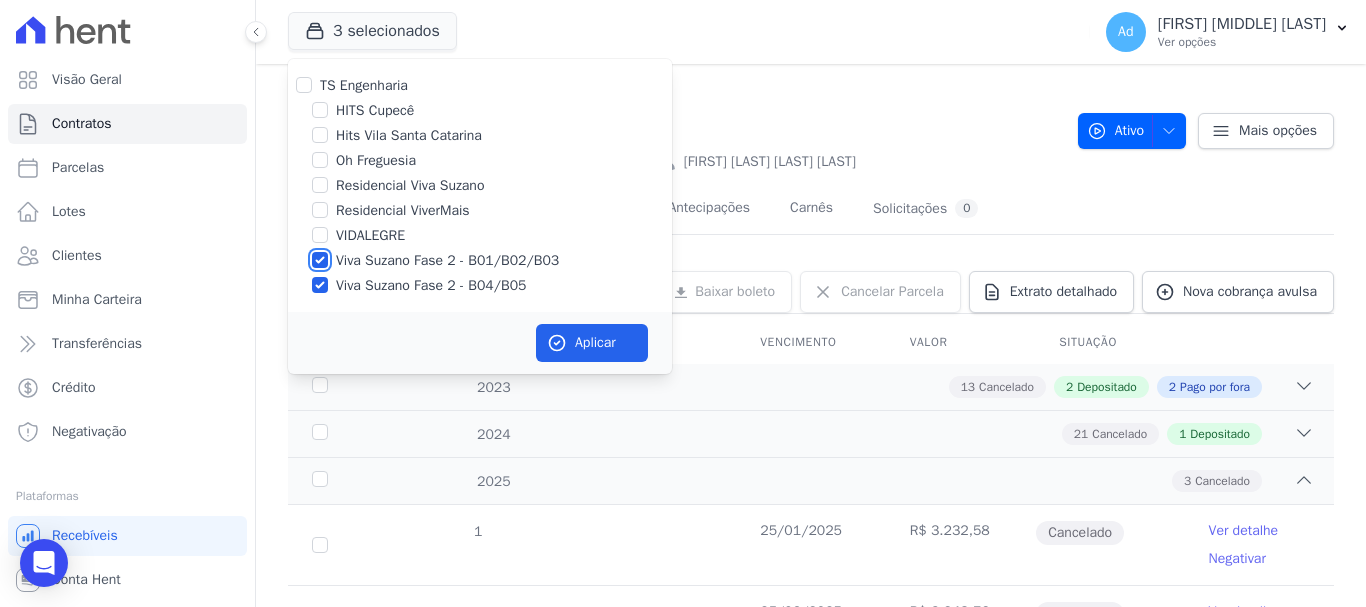 click on "Viva Suzano Fase 2 - B01/B02/B03" at bounding box center (320, 260) 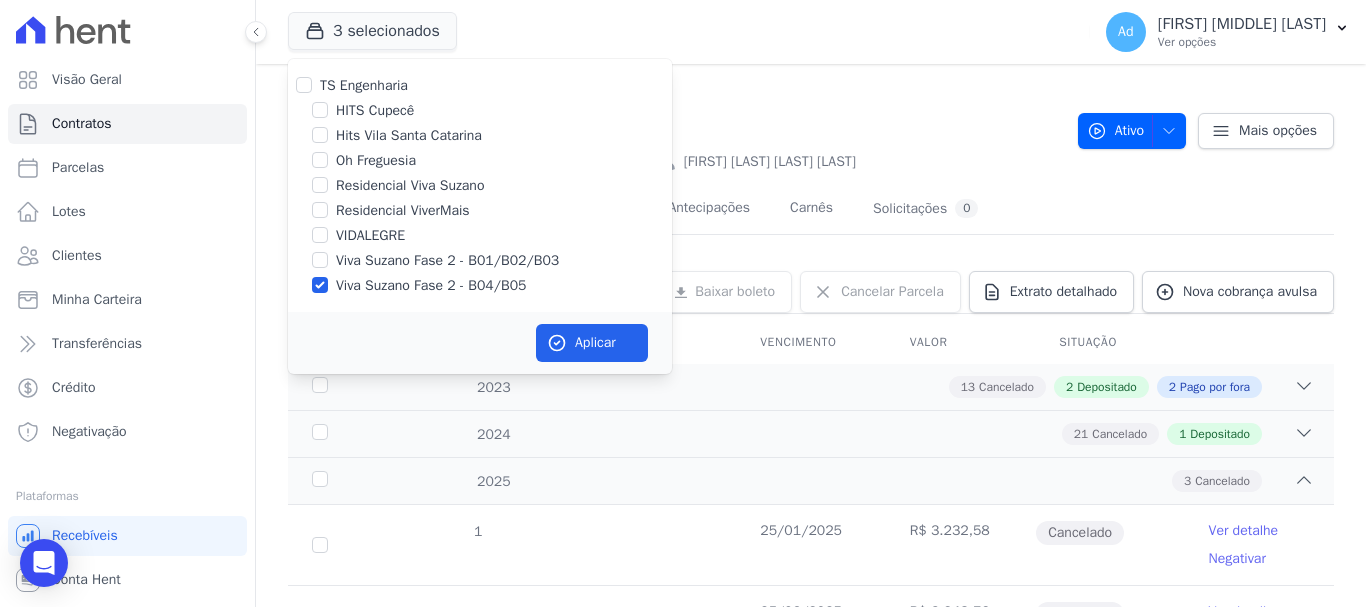 drag, startPoint x: 317, startPoint y: 293, endPoint x: 318, endPoint y: 270, distance: 23.021729 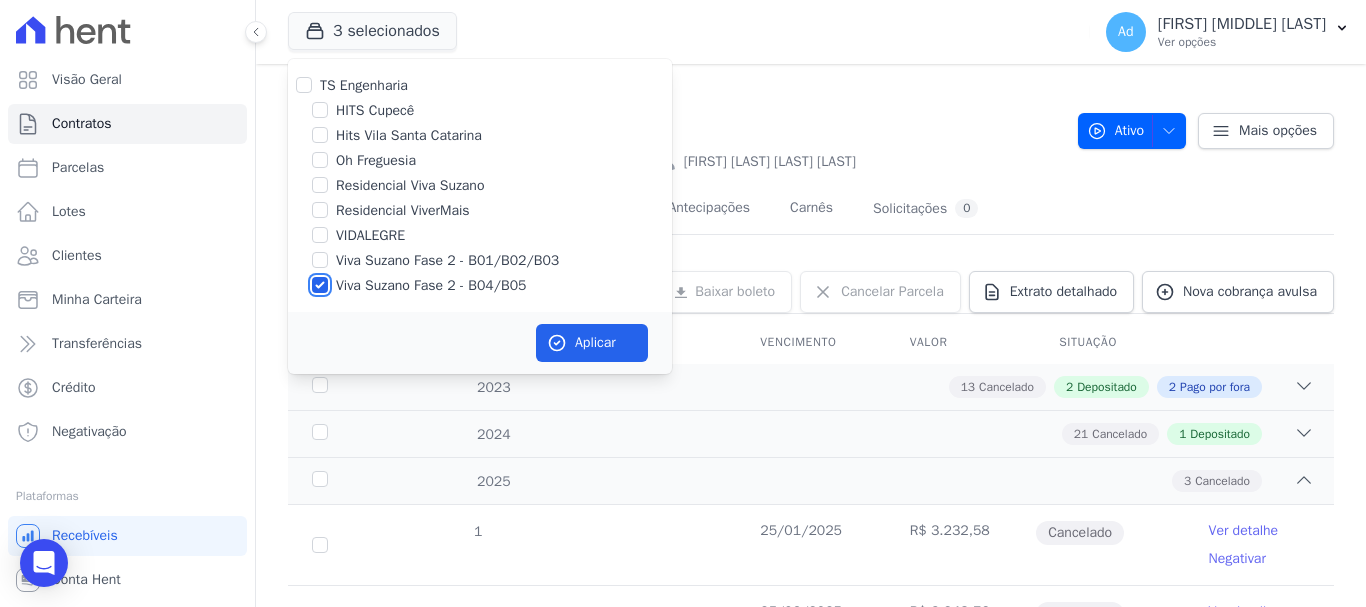 click on "Viva Suzano Fase 2 - B04/B05" at bounding box center (320, 285) 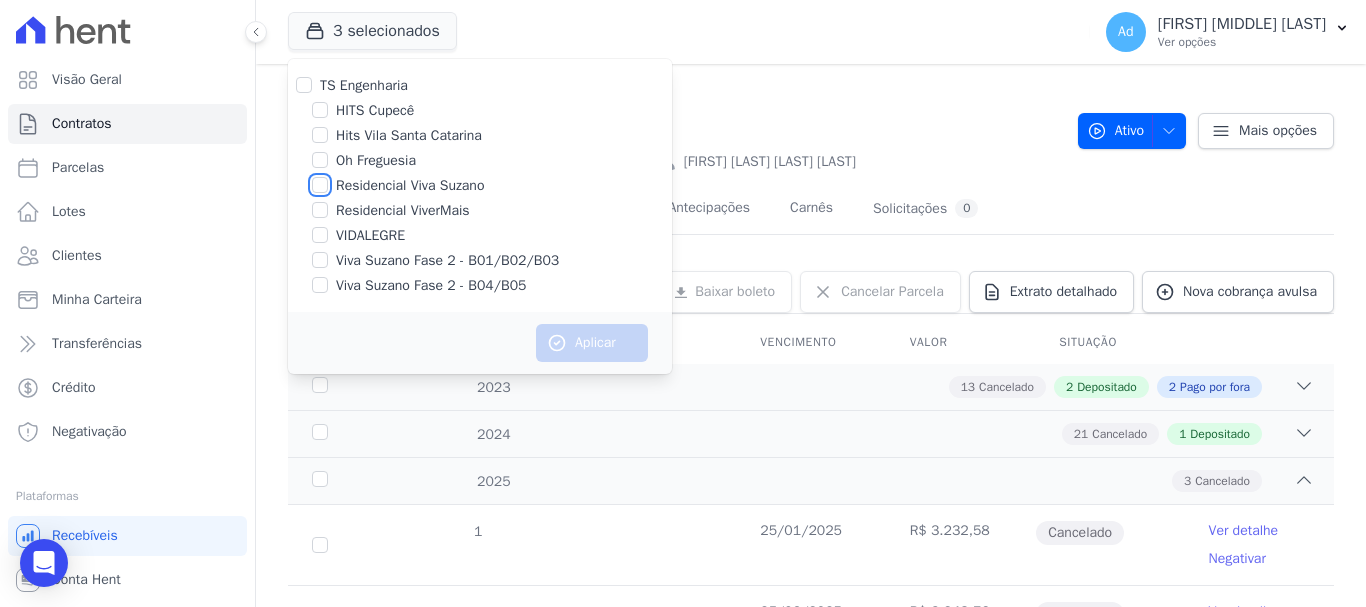 click on "Residencial Viva Suzano" at bounding box center [320, 185] 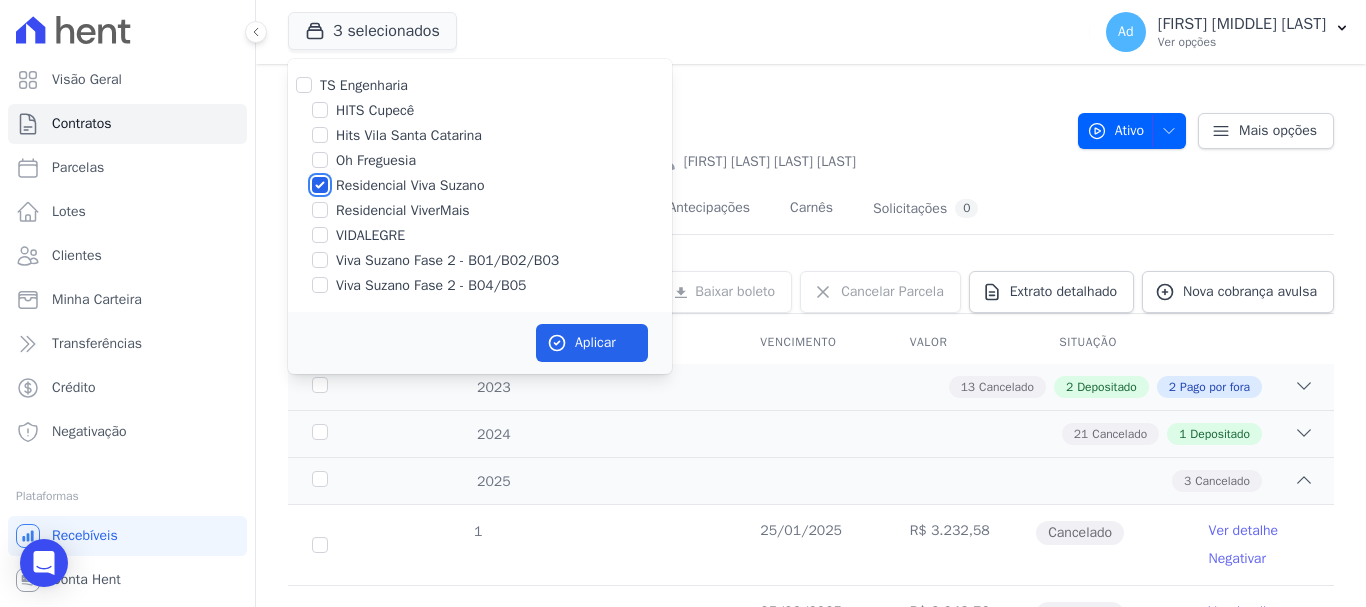 click on "Residencial Viva Suzano" at bounding box center [320, 185] 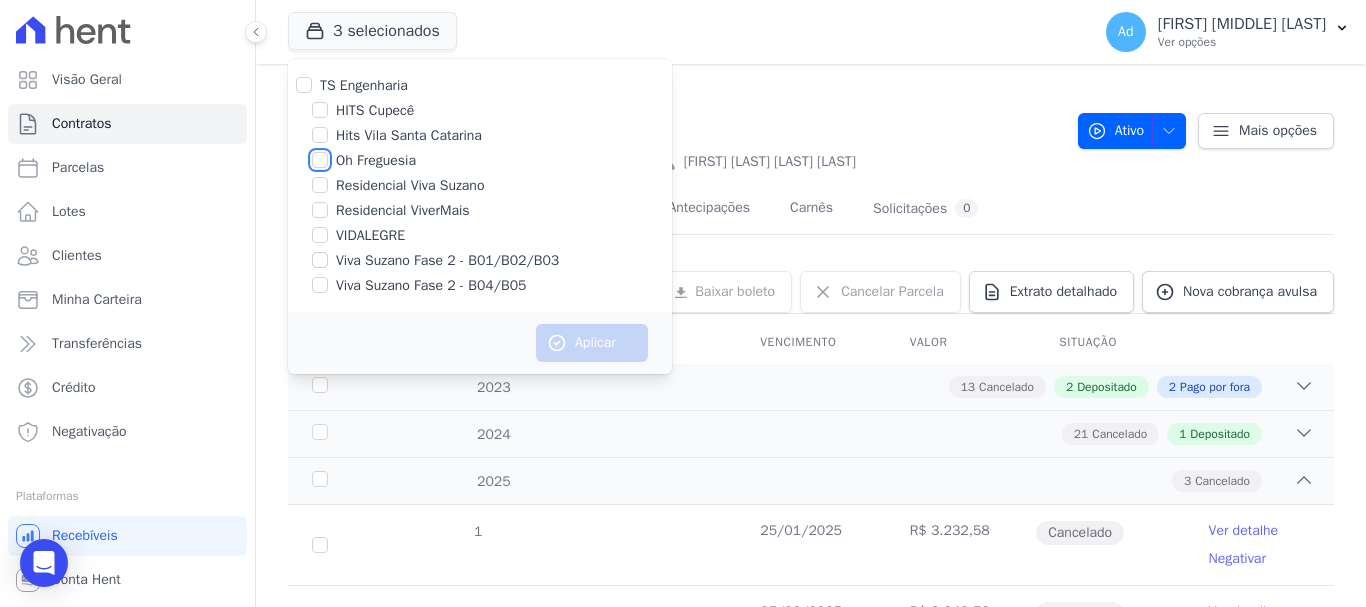 click on "Oh Freguesia" at bounding box center [320, 160] 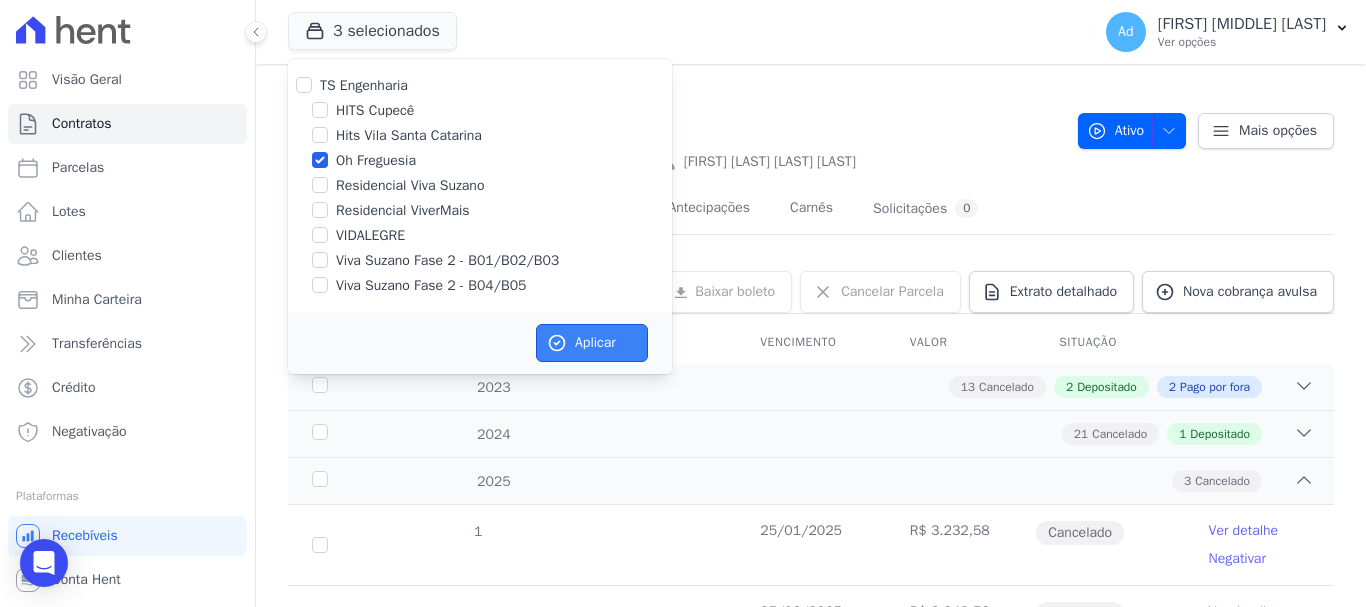 click on "Aplicar" at bounding box center (592, 343) 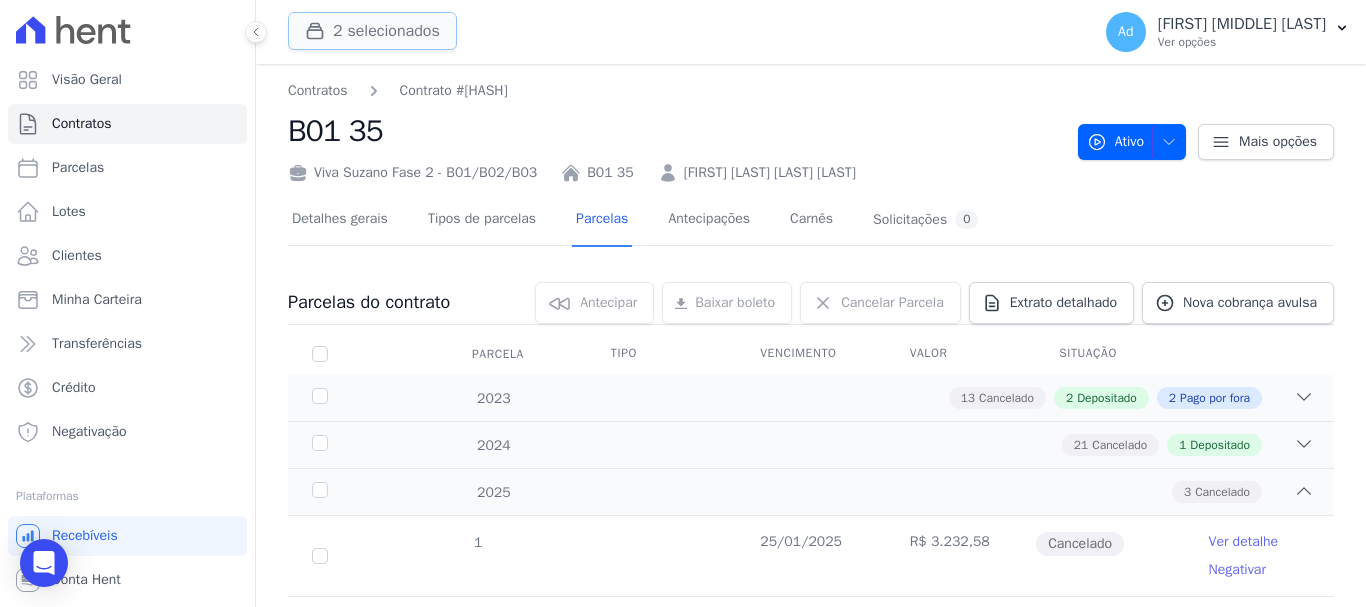 click on "2 selecionados" at bounding box center [372, 31] 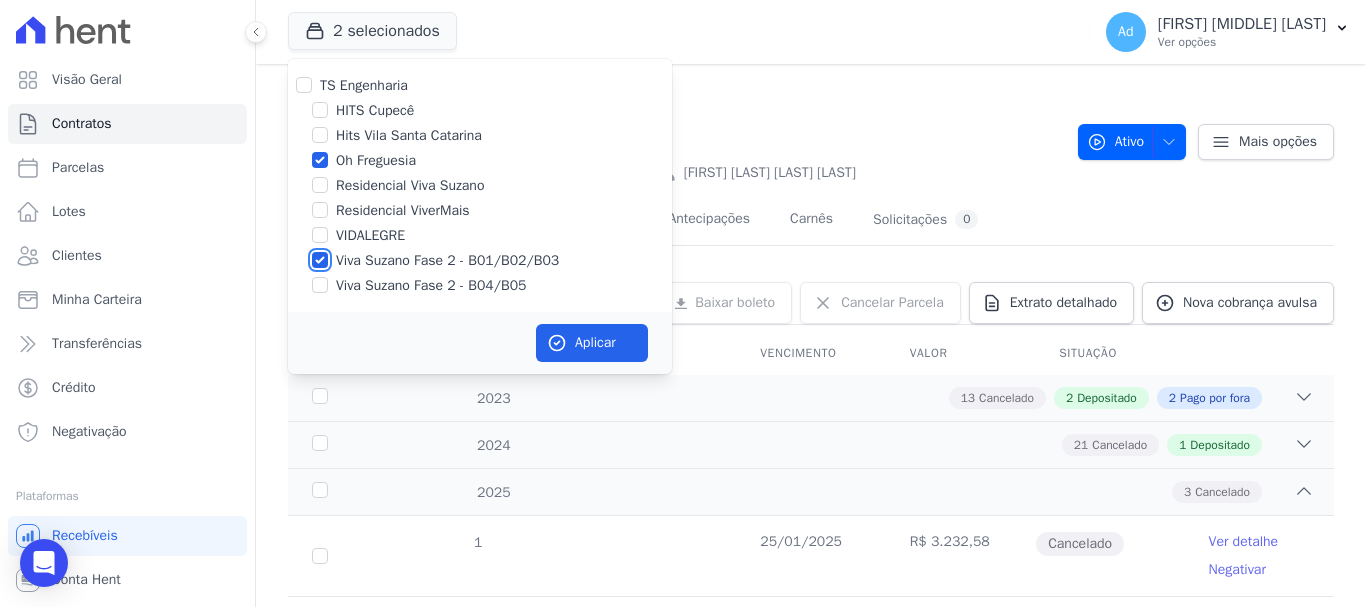 drag, startPoint x: 312, startPoint y: 255, endPoint x: 512, endPoint y: 313, distance: 208.24025 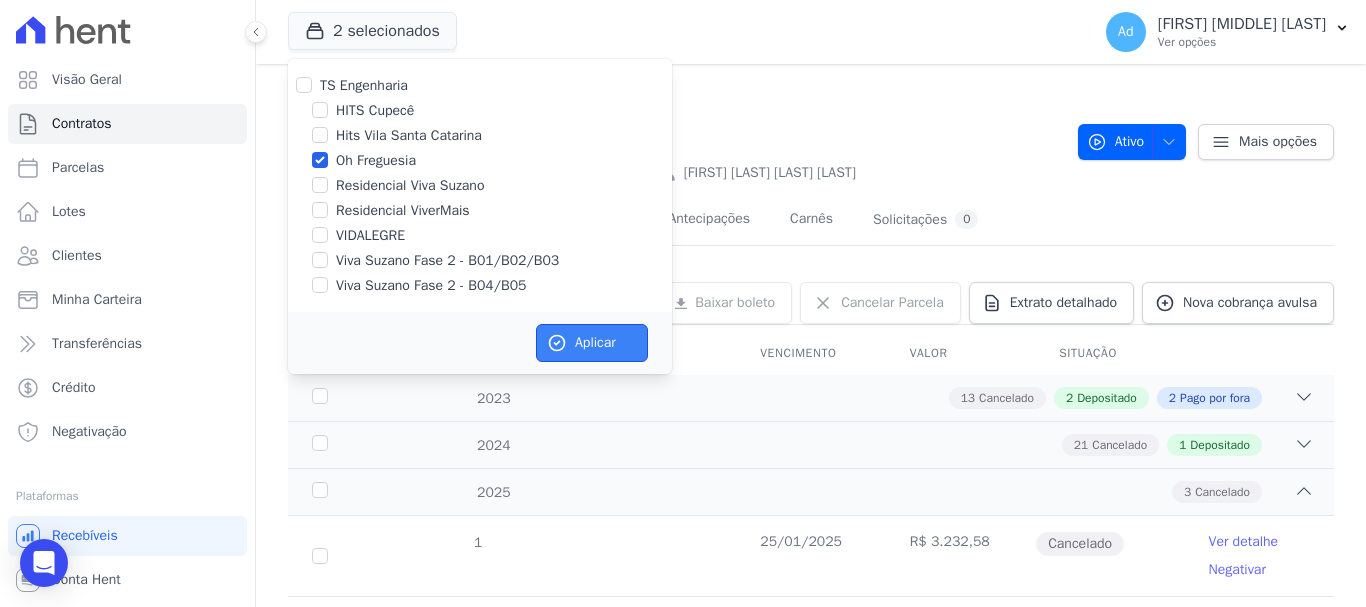 click on "Aplicar" at bounding box center (592, 343) 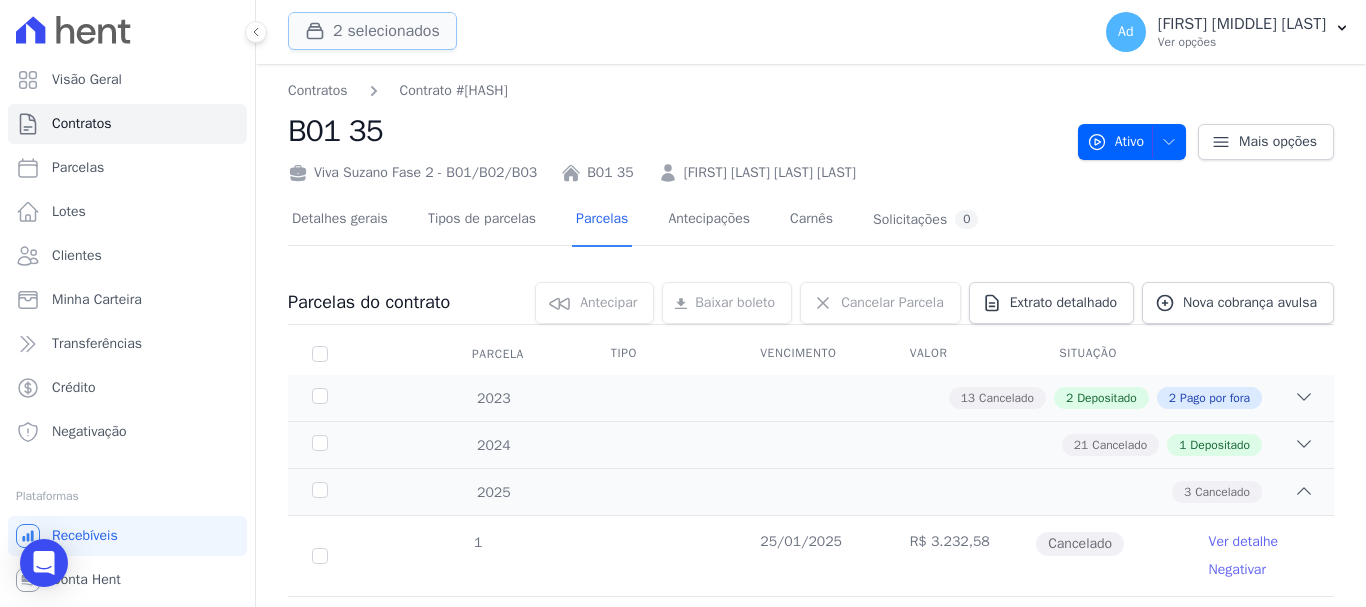 click 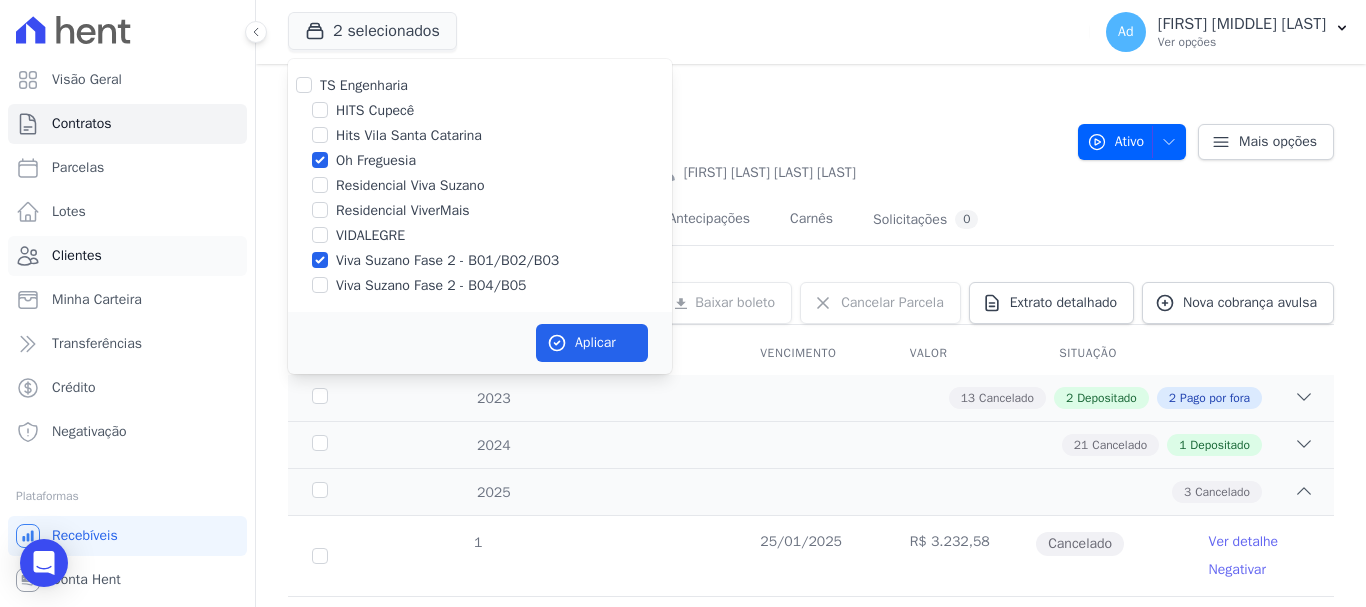 click on "Clientes" at bounding box center [77, 256] 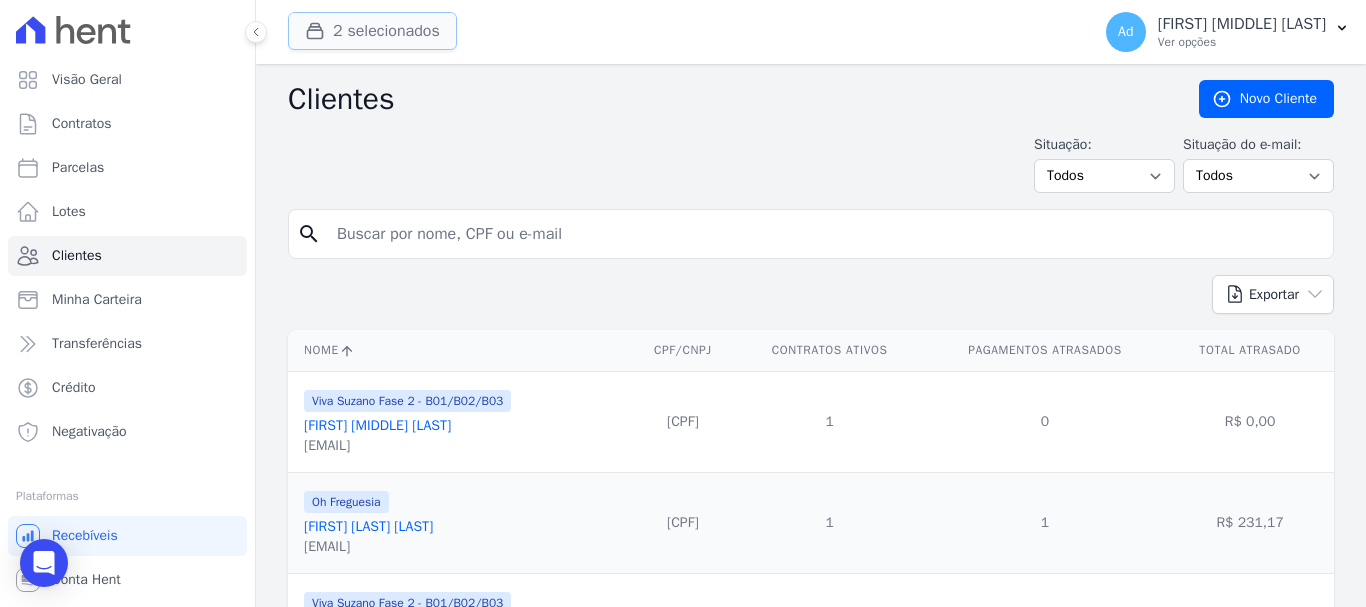 click on "2 selecionados" at bounding box center (372, 31) 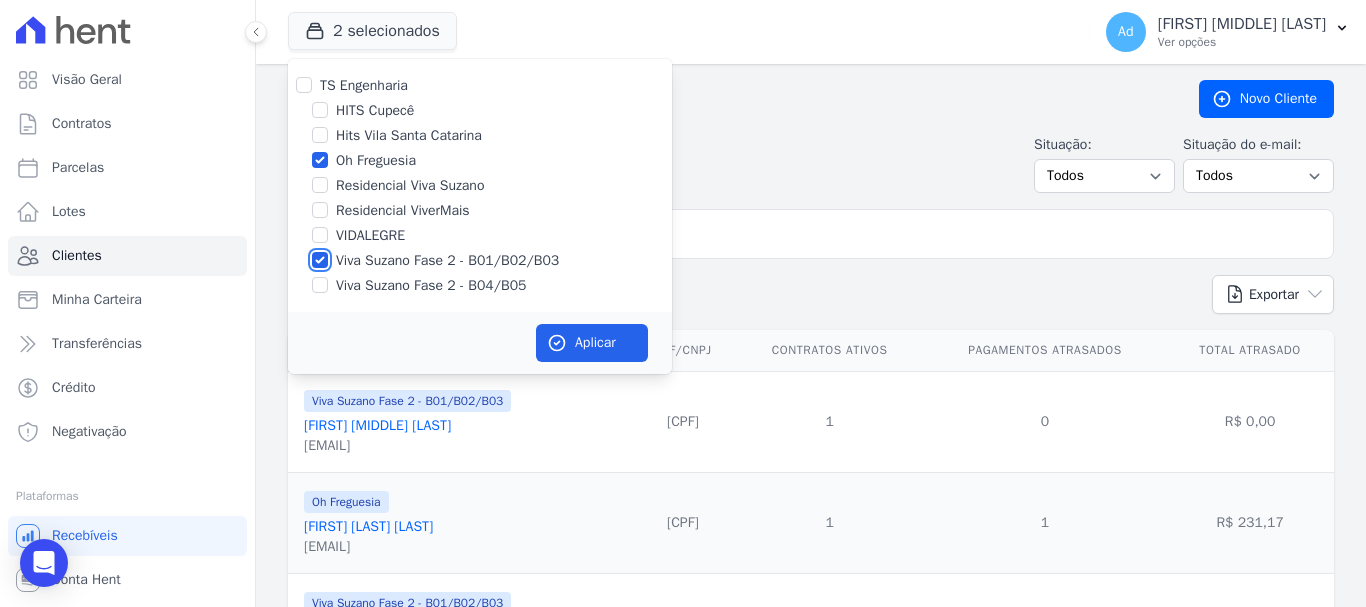 click on "Viva Suzano Fase 2 - B01/B02/B03" at bounding box center (320, 260) 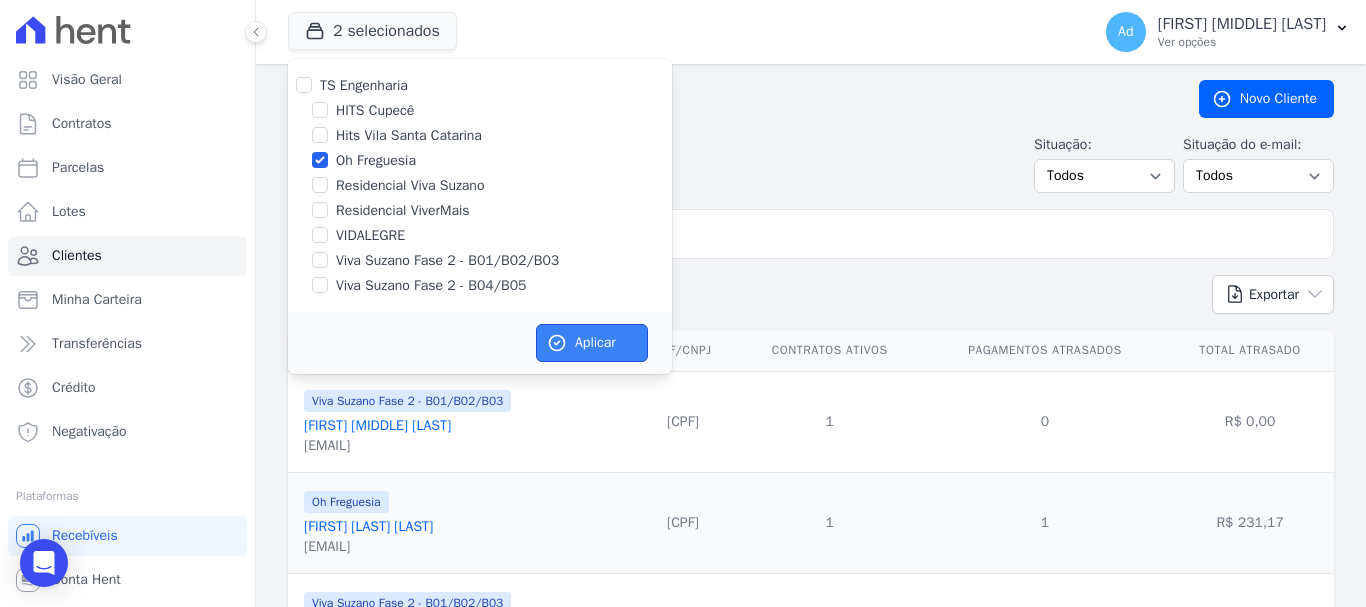 click on "Aplicar" at bounding box center [592, 343] 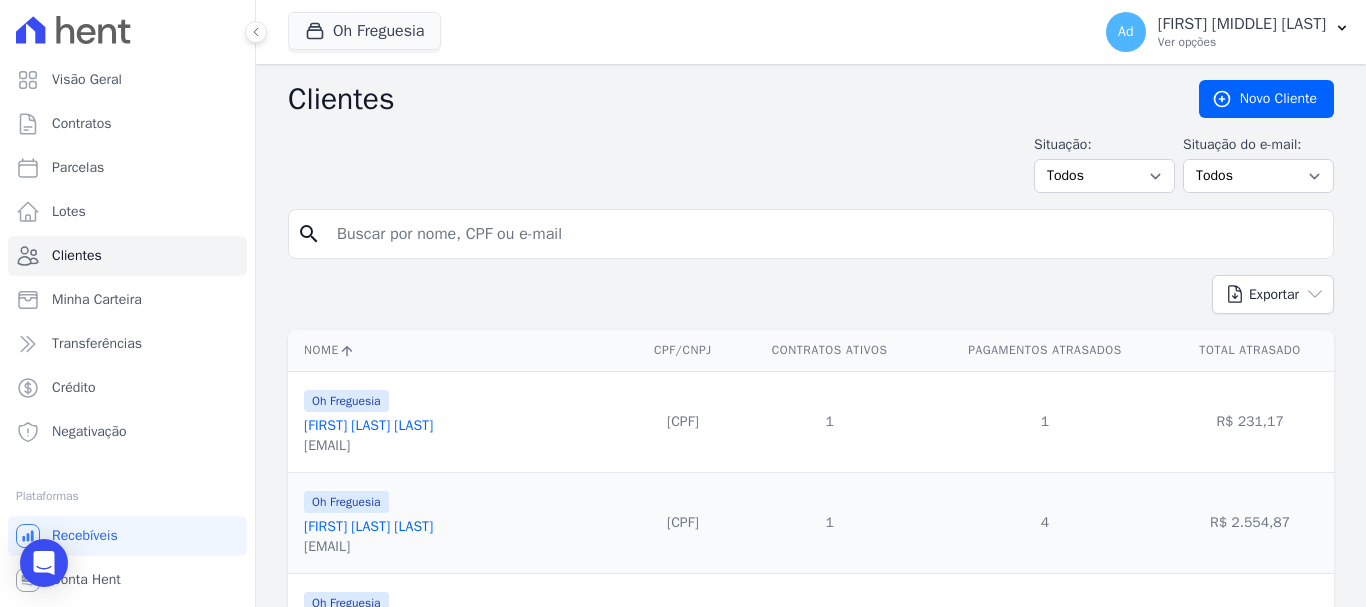 click at bounding box center (825, 234) 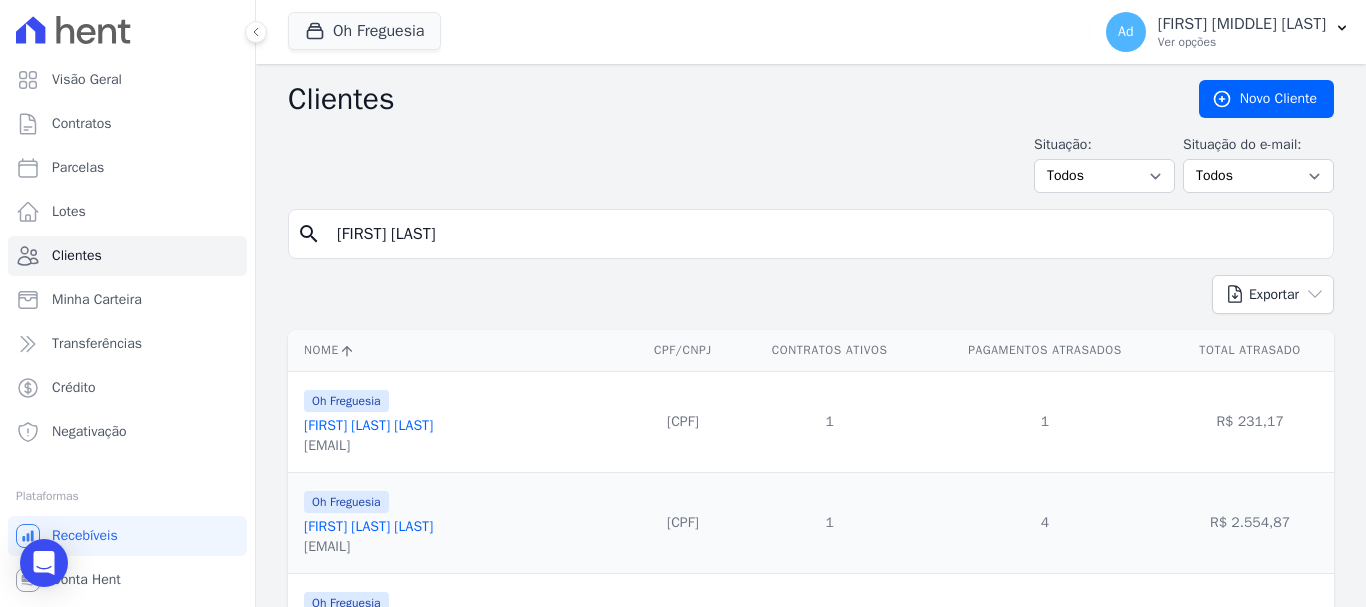 type on "[FIRST] [LAST]" 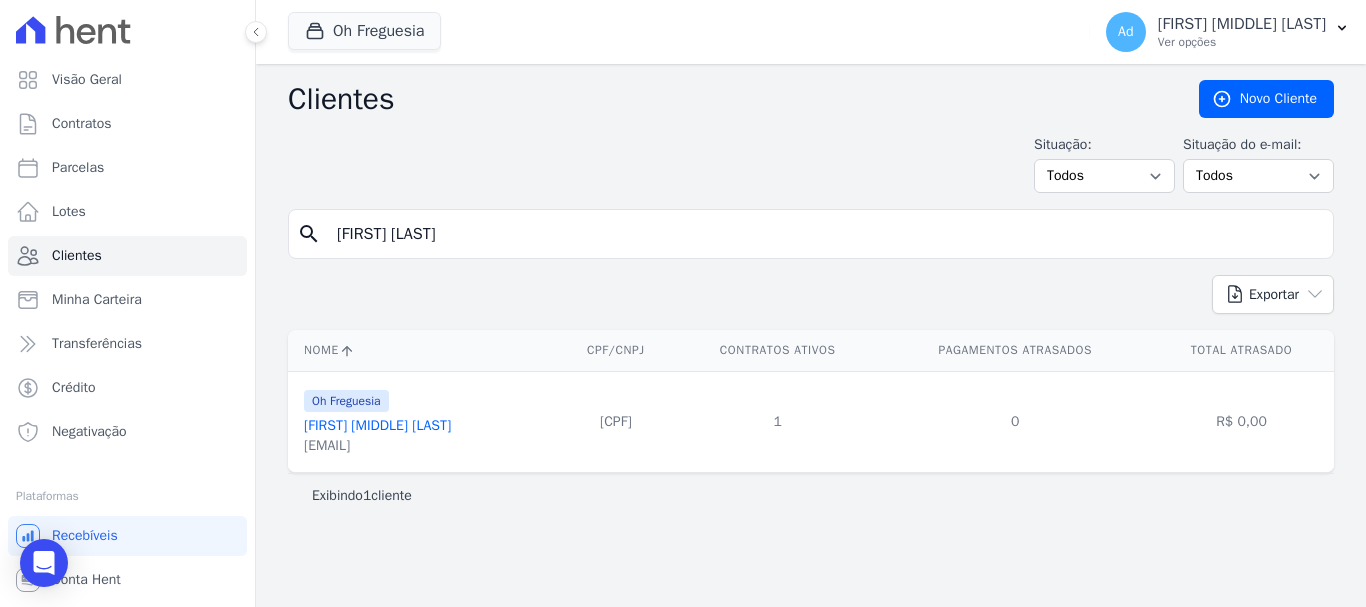 click on "[FIRST] [MIDDLE] [LAST]" at bounding box center [377, 425] 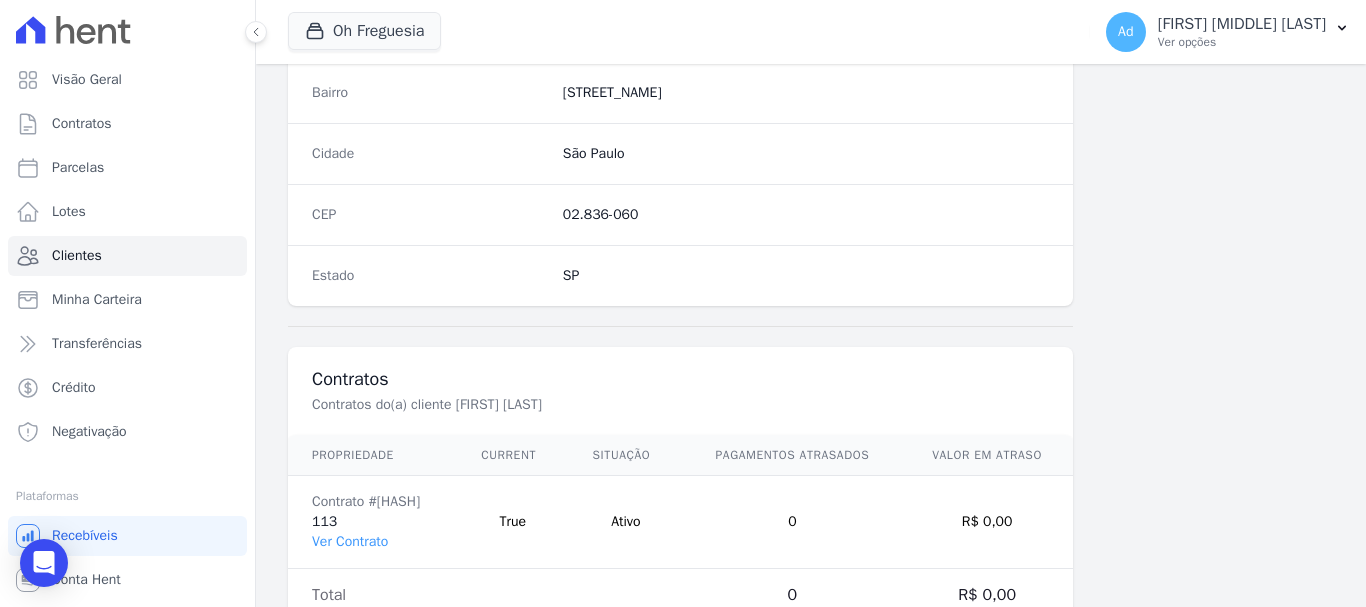 scroll, scrollTop: 1264, scrollLeft: 0, axis: vertical 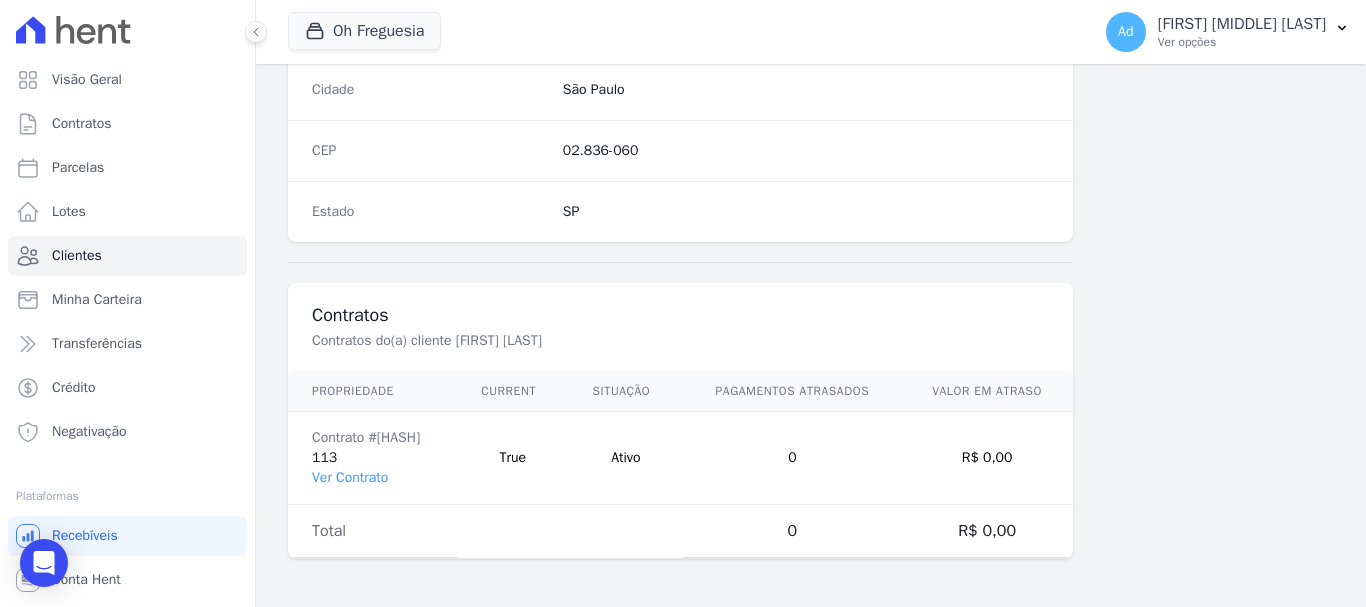 click on "Total" at bounding box center (372, 531) 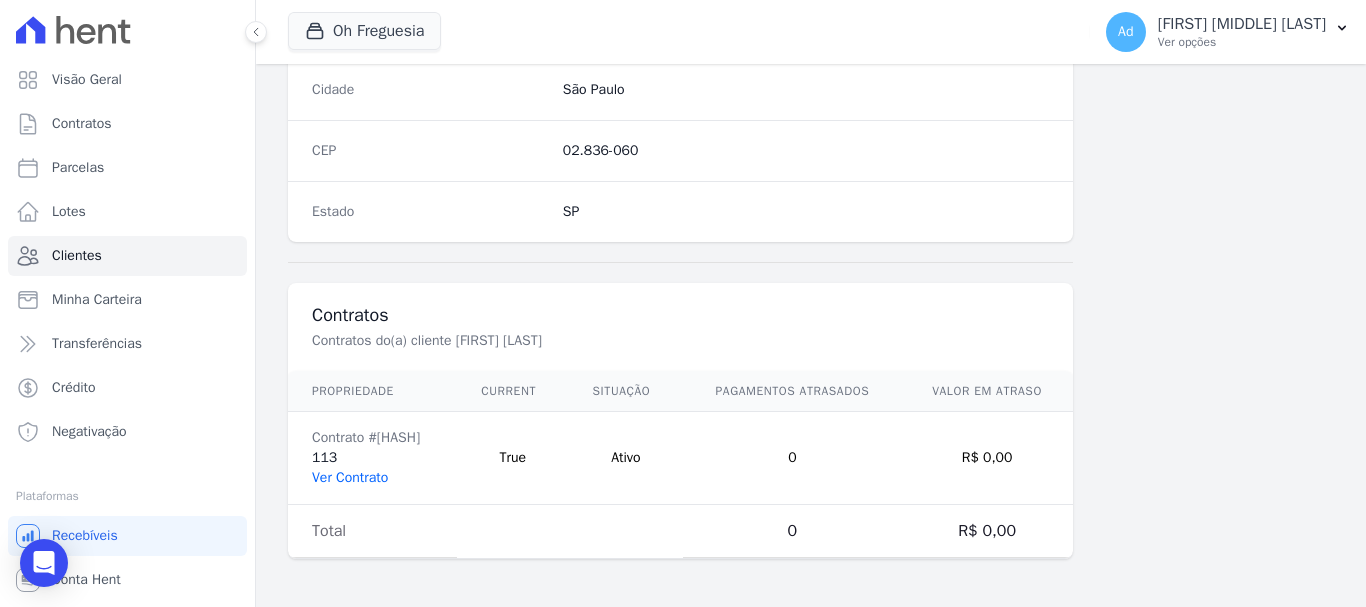 click on "Ver Contrato" at bounding box center [350, 477] 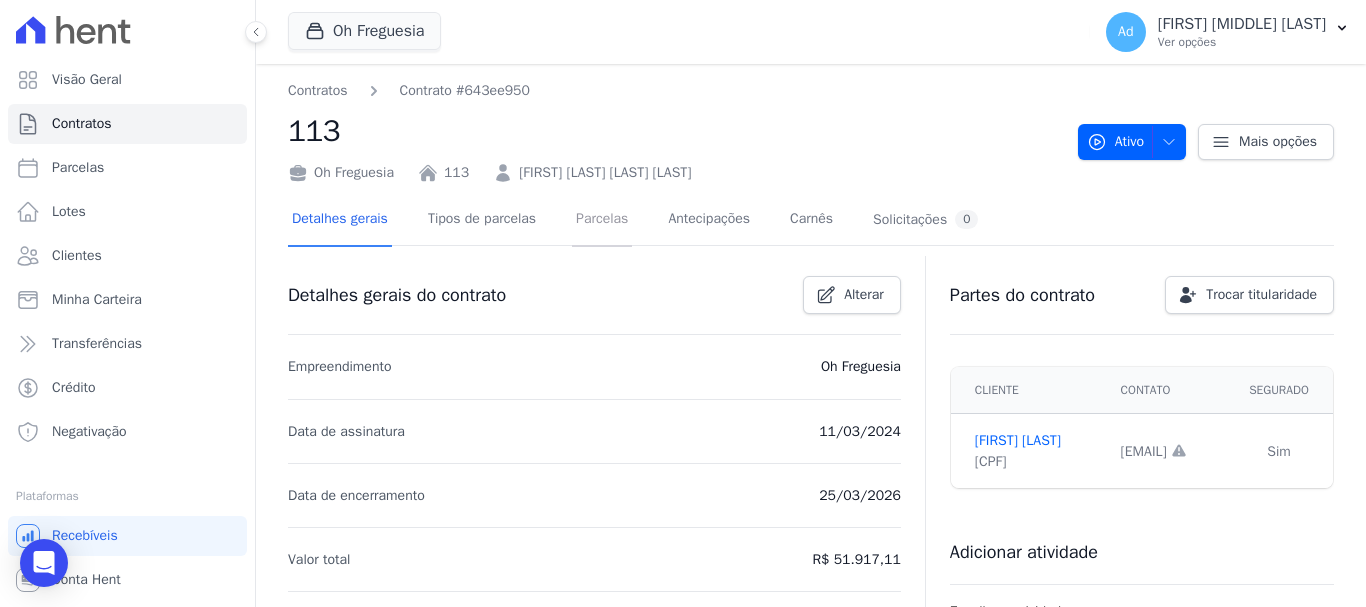 click on "Parcelas" at bounding box center [602, 220] 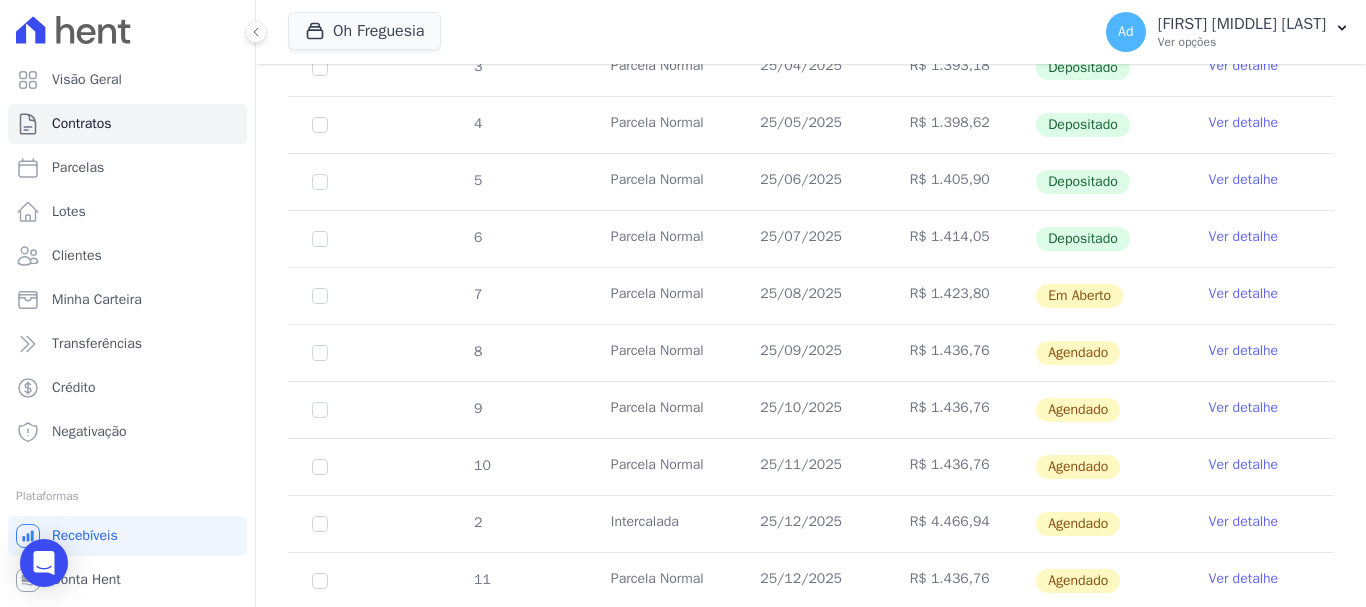 scroll, scrollTop: 709, scrollLeft: 0, axis: vertical 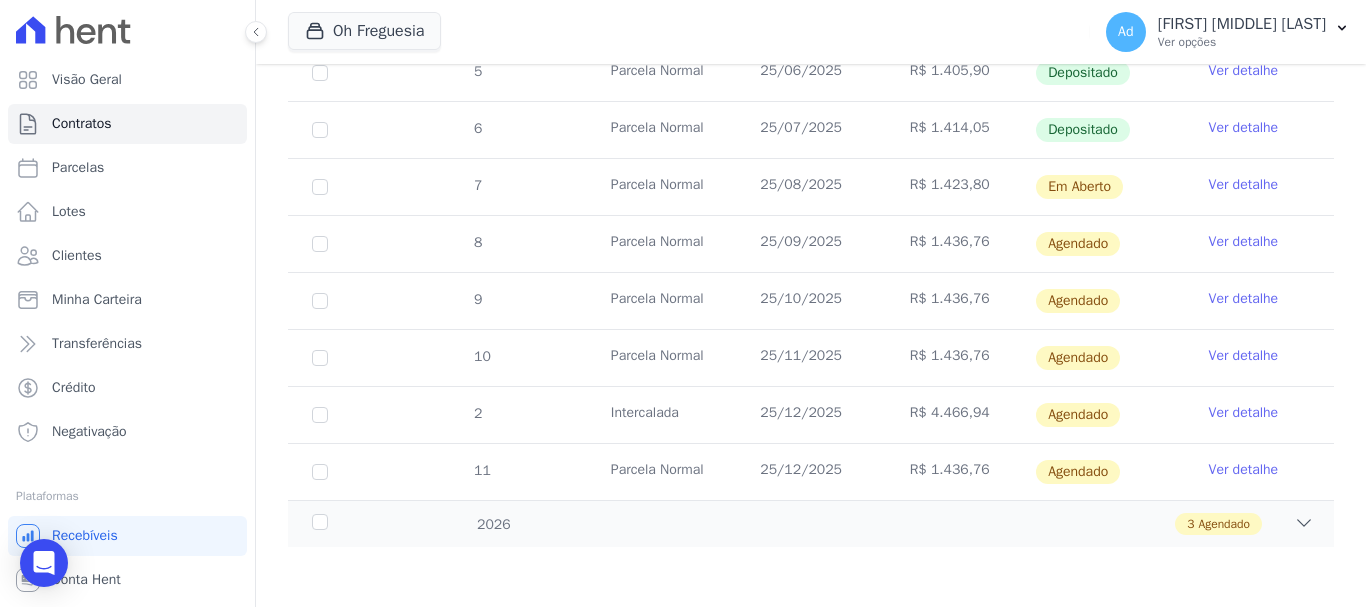 click on "Ver detalhe" at bounding box center (1244, 185) 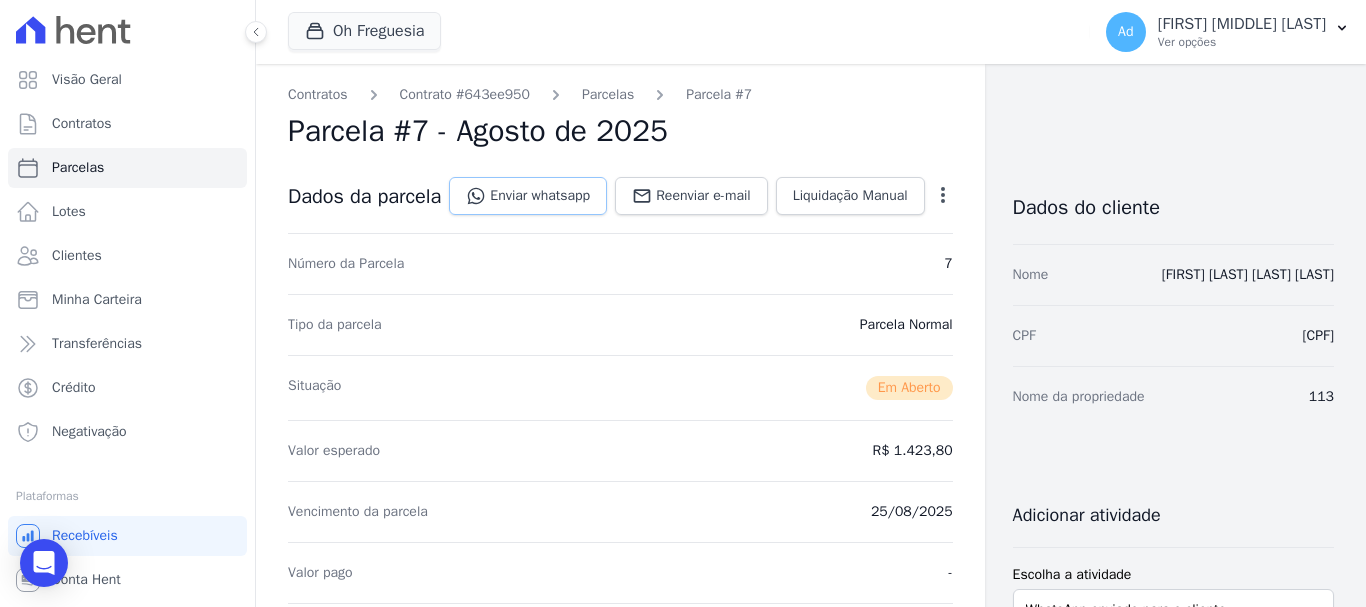 click on "Enviar whatsapp" at bounding box center (528, 196) 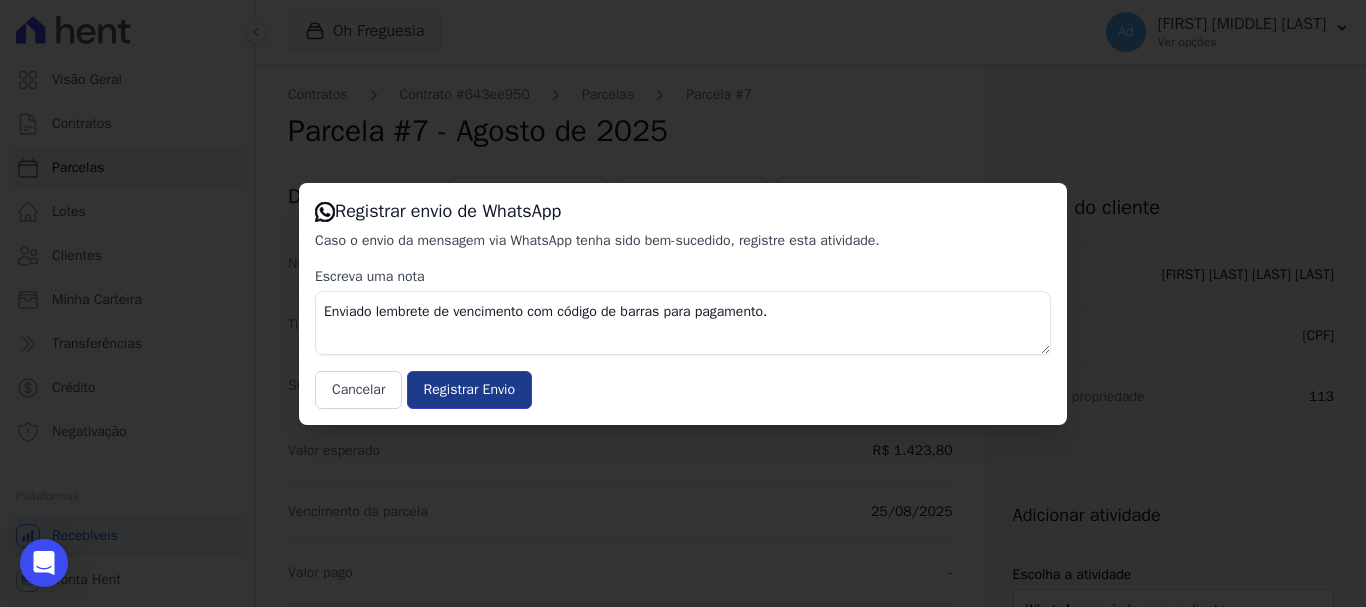click on "Registrar Envio" at bounding box center (469, 390) 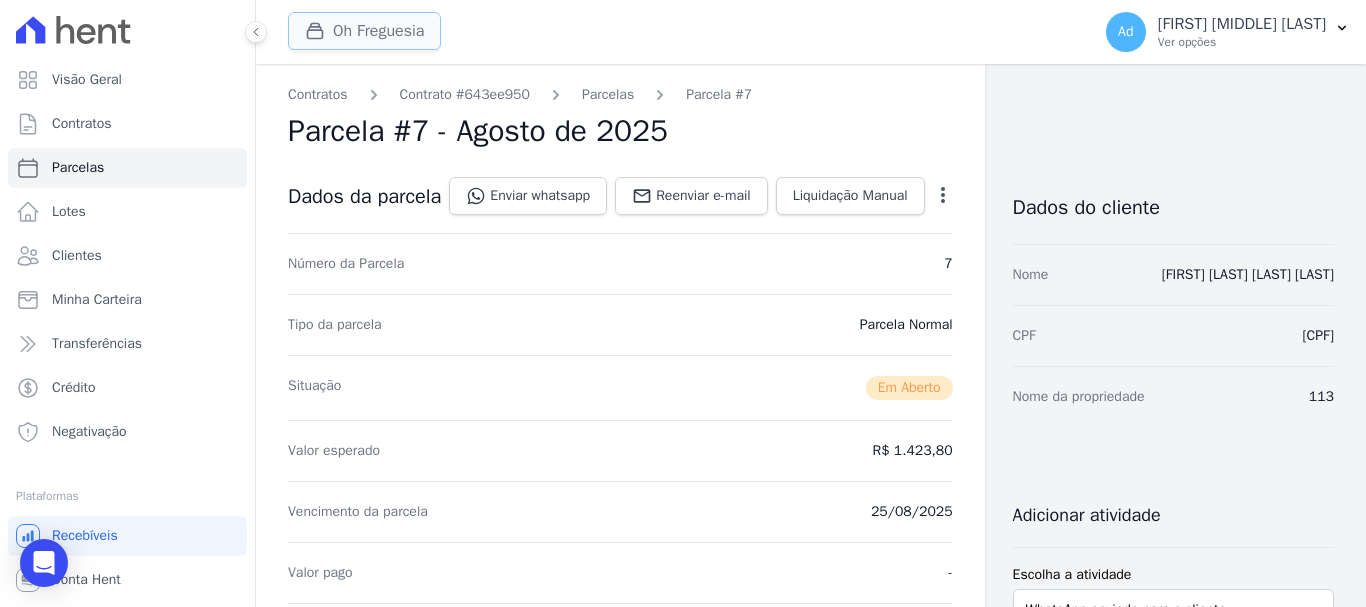 click on "Oh Freguesia" at bounding box center (364, 31) 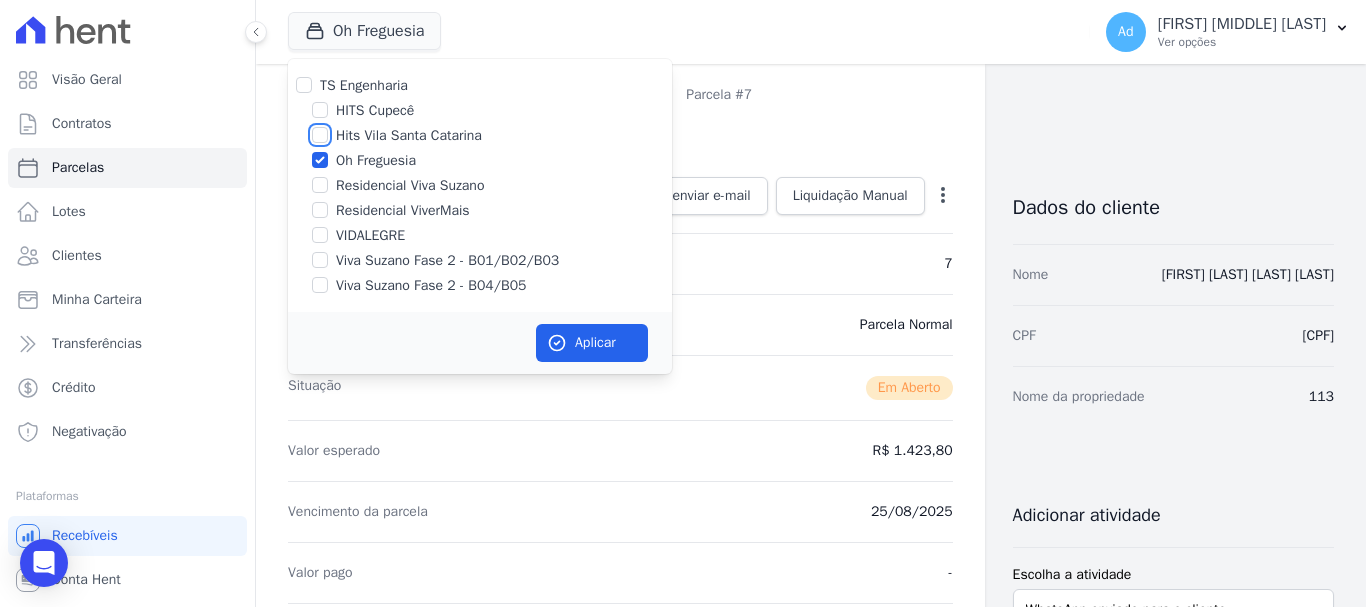 click on "Hits Vila Santa Catarina" at bounding box center (320, 135) 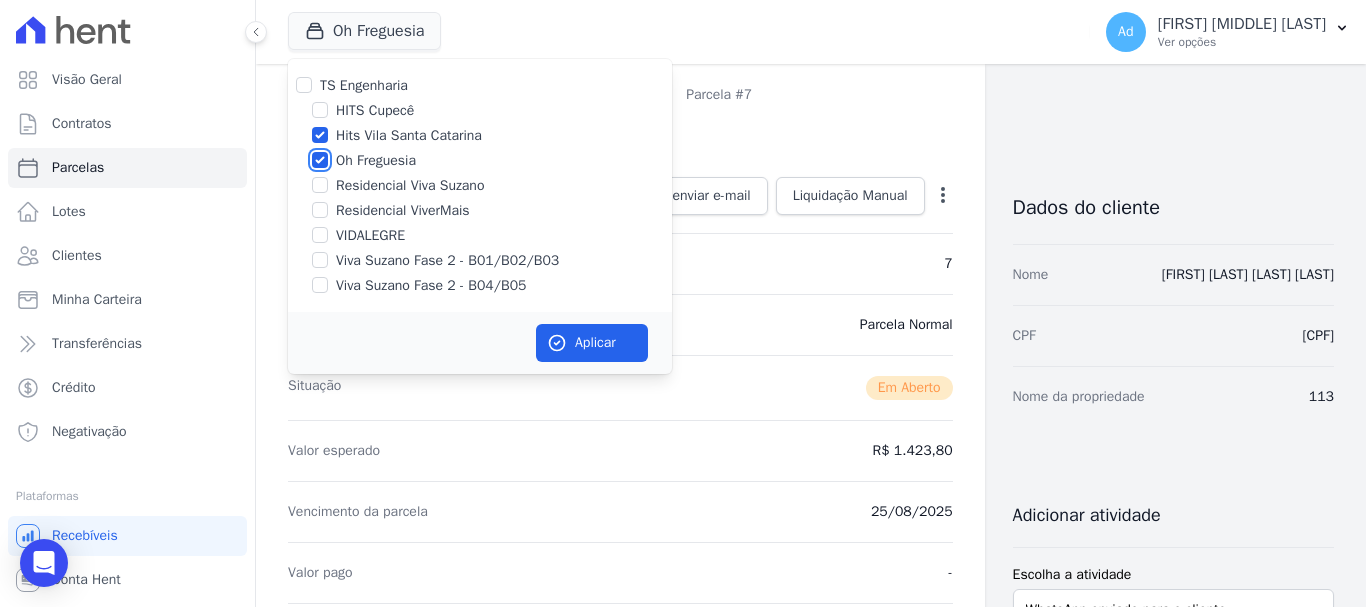 click on "Oh Freguesia" at bounding box center (320, 160) 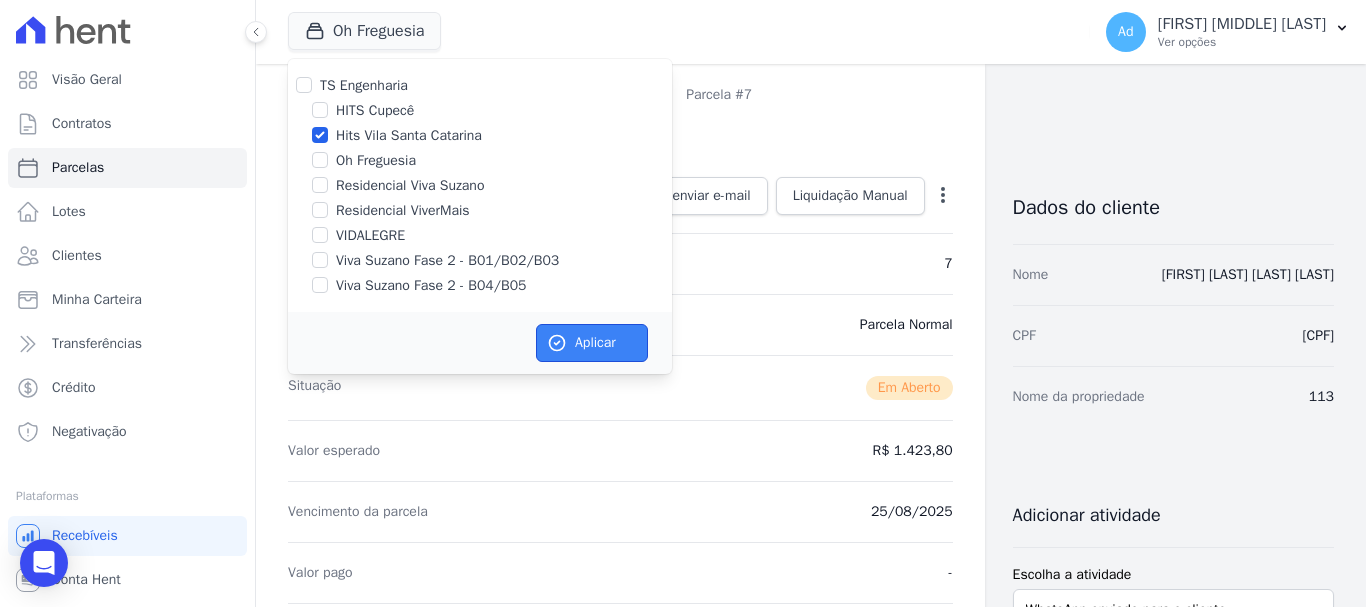 click on "Aplicar" at bounding box center (592, 343) 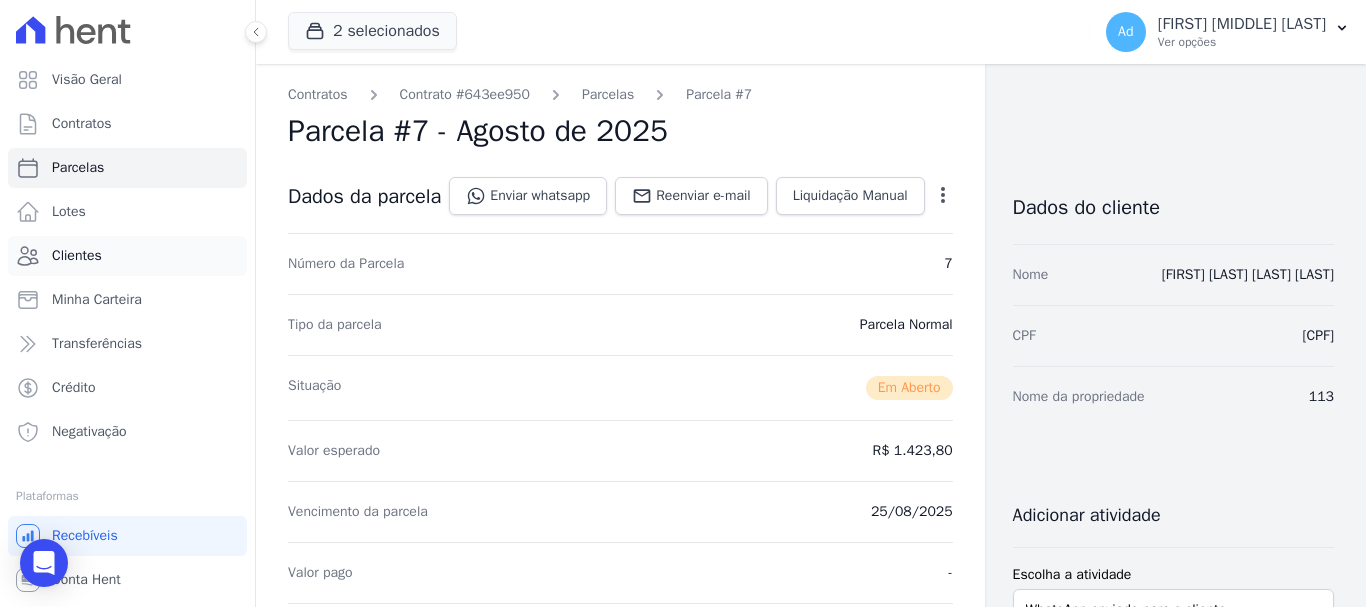 click on "Clientes" at bounding box center (127, 256) 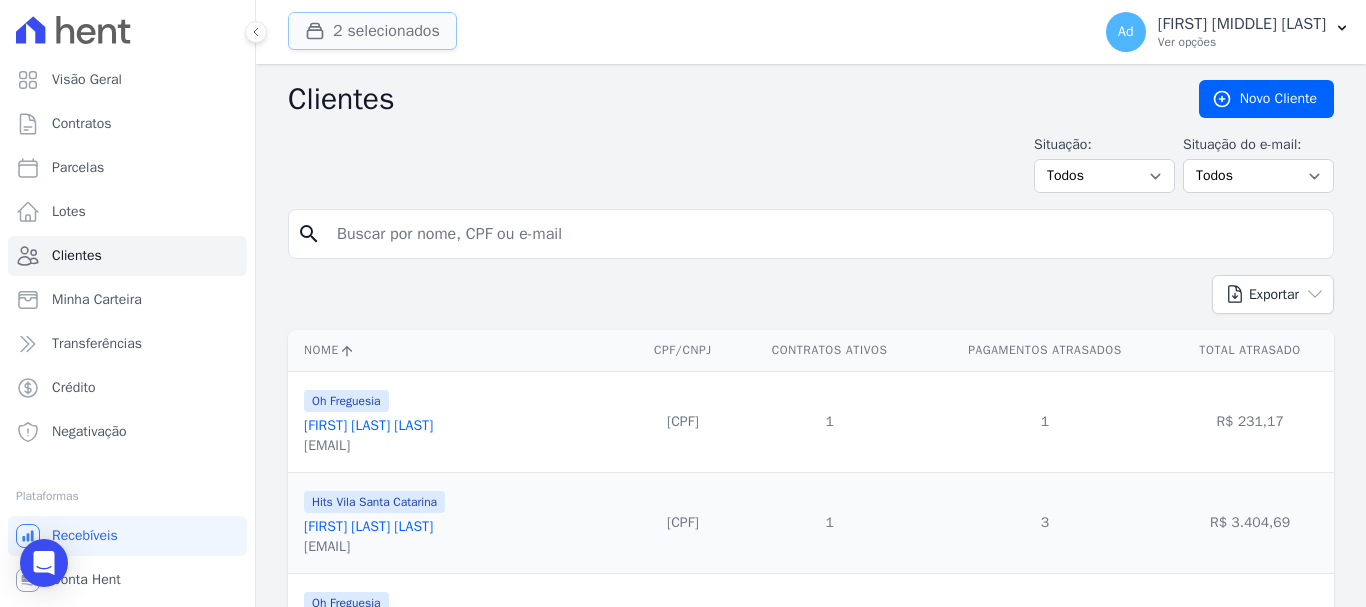 click on "2 selecionados" at bounding box center (372, 31) 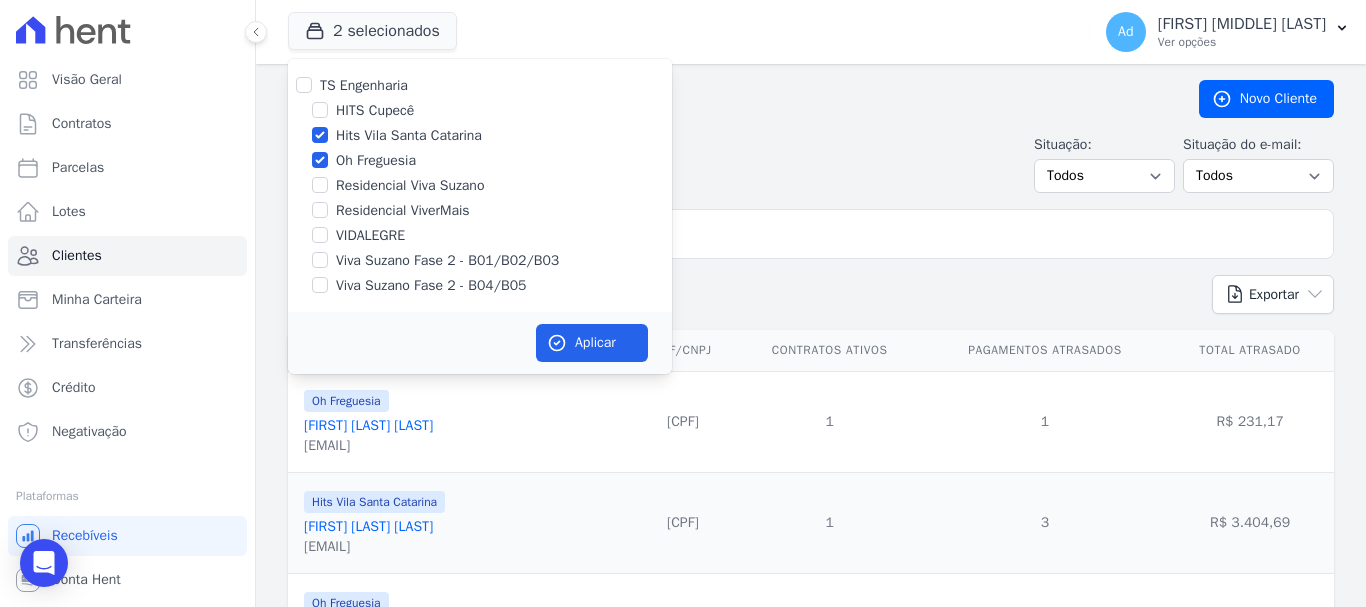 click on "Oh Freguesia" at bounding box center [480, 160] 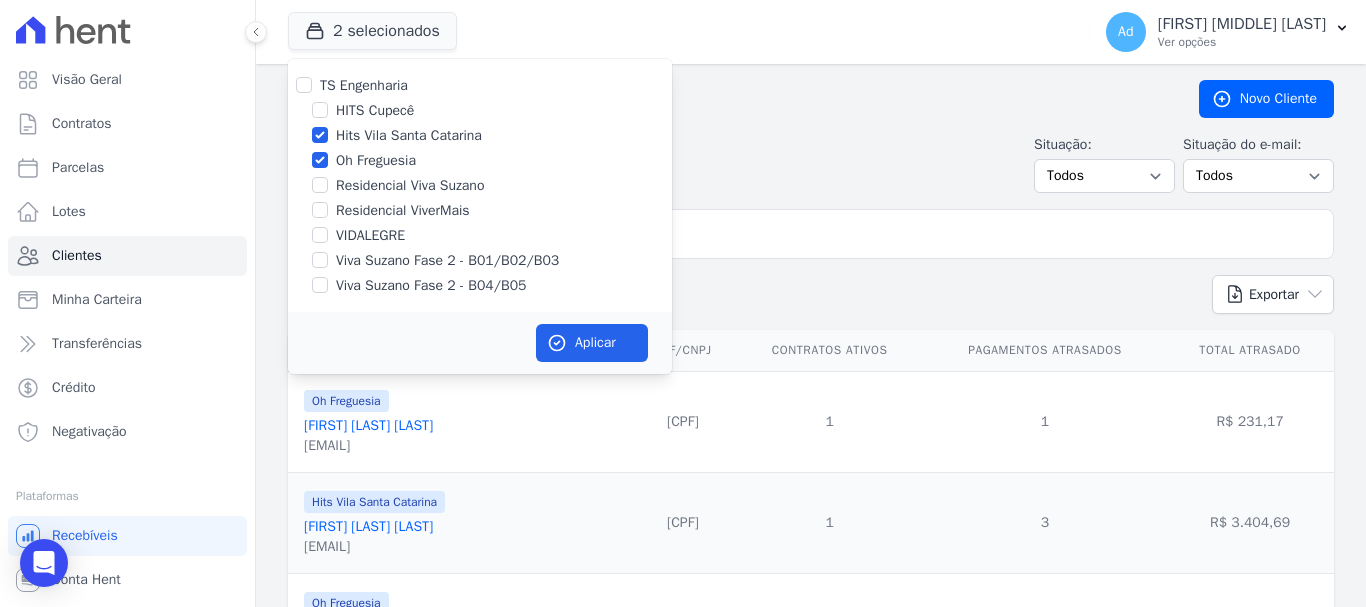 click on "Oh Freguesia" at bounding box center (376, 160) 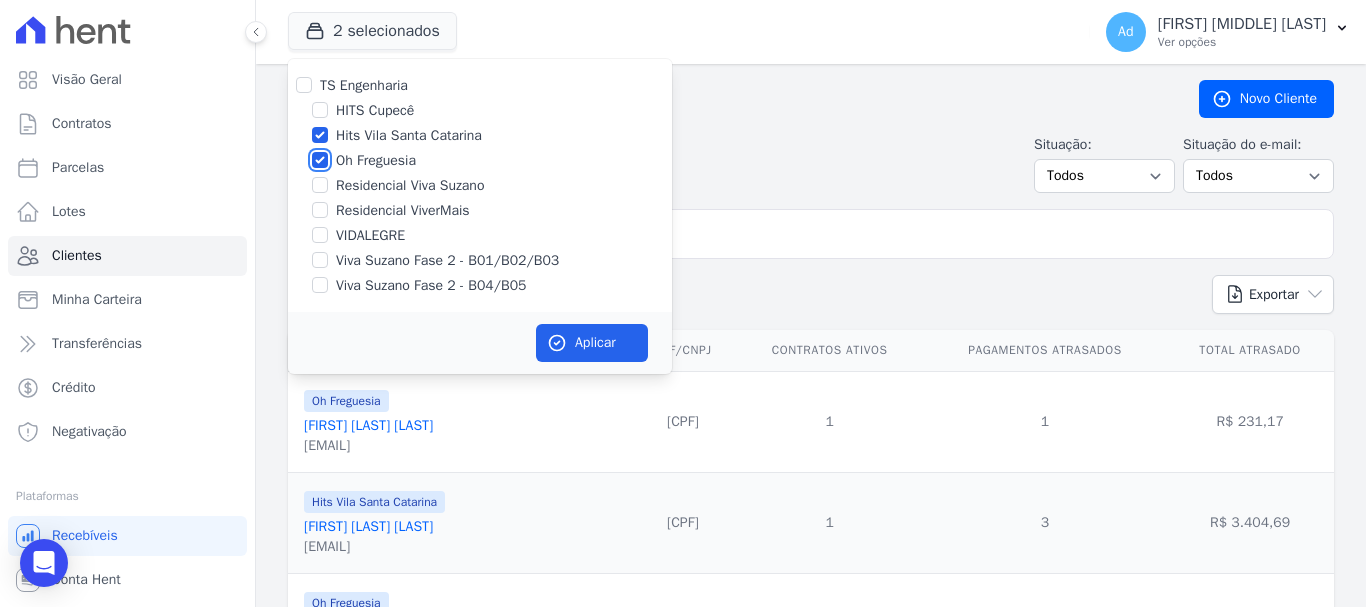 click on "Oh Freguesia" at bounding box center (320, 160) 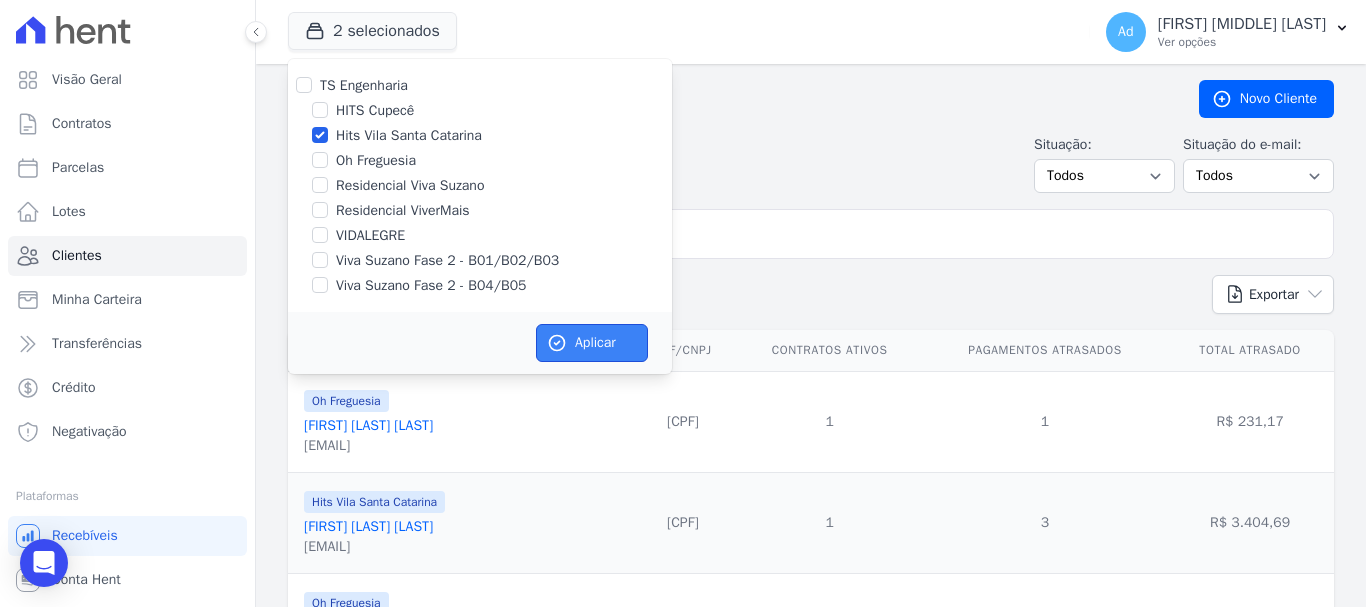 click on "Aplicar" at bounding box center (592, 343) 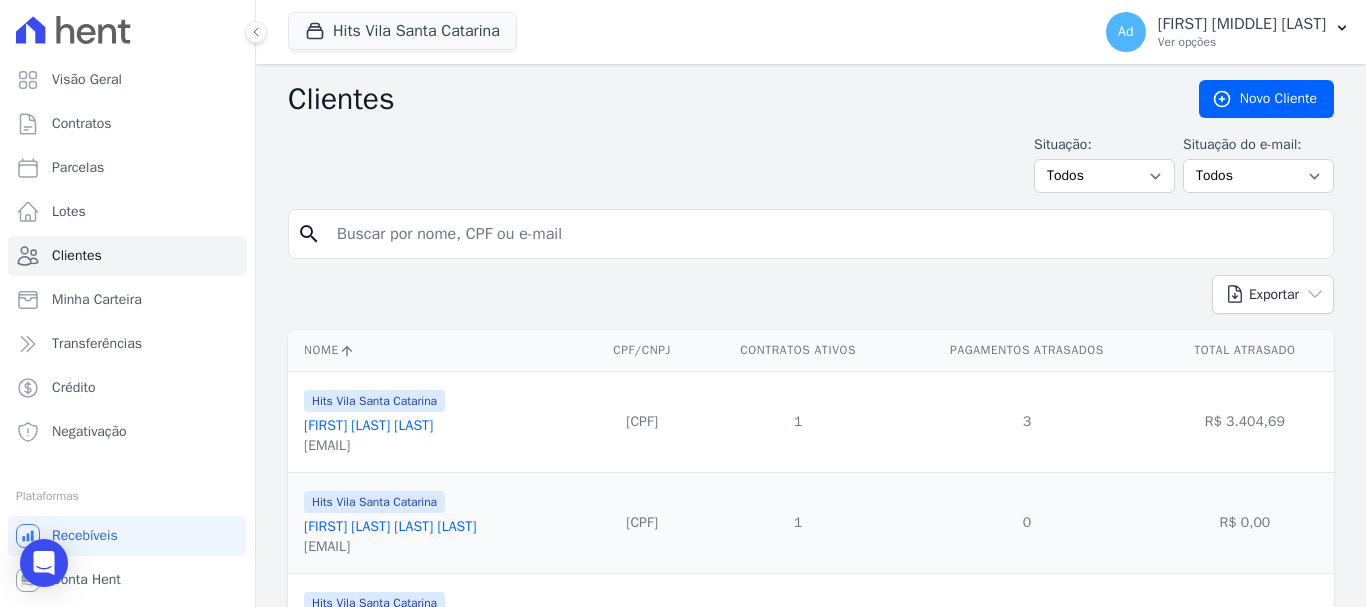 click at bounding box center [825, 234] 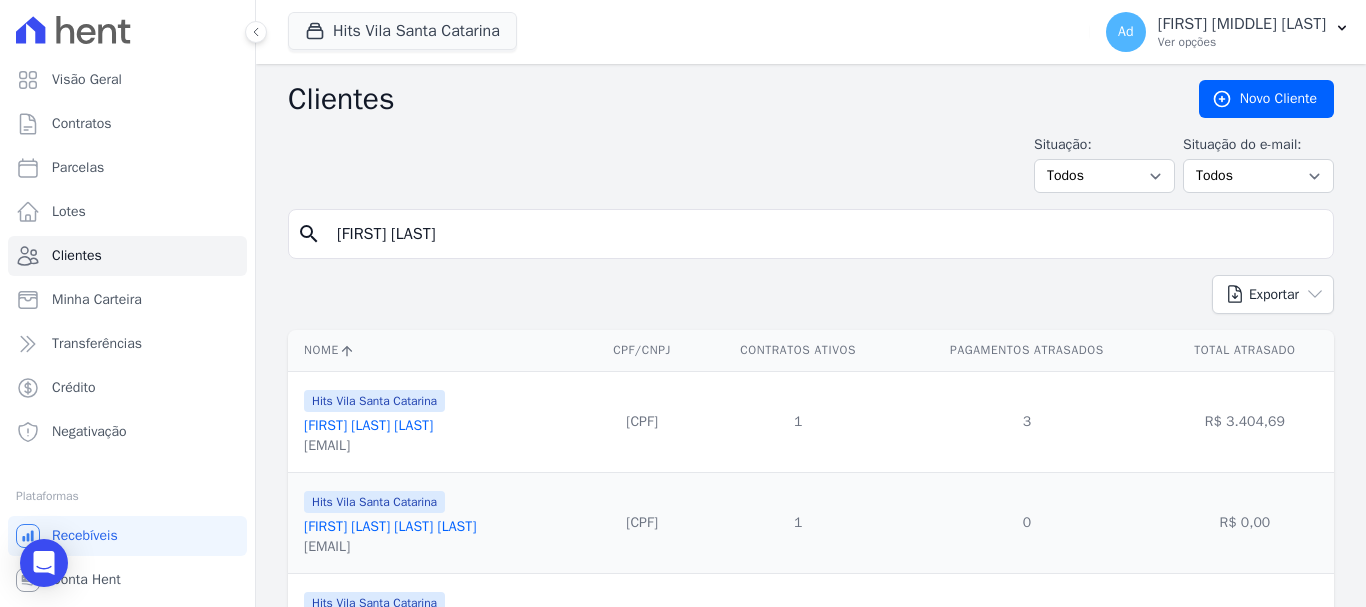 type on "[FIRST] [LAST]" 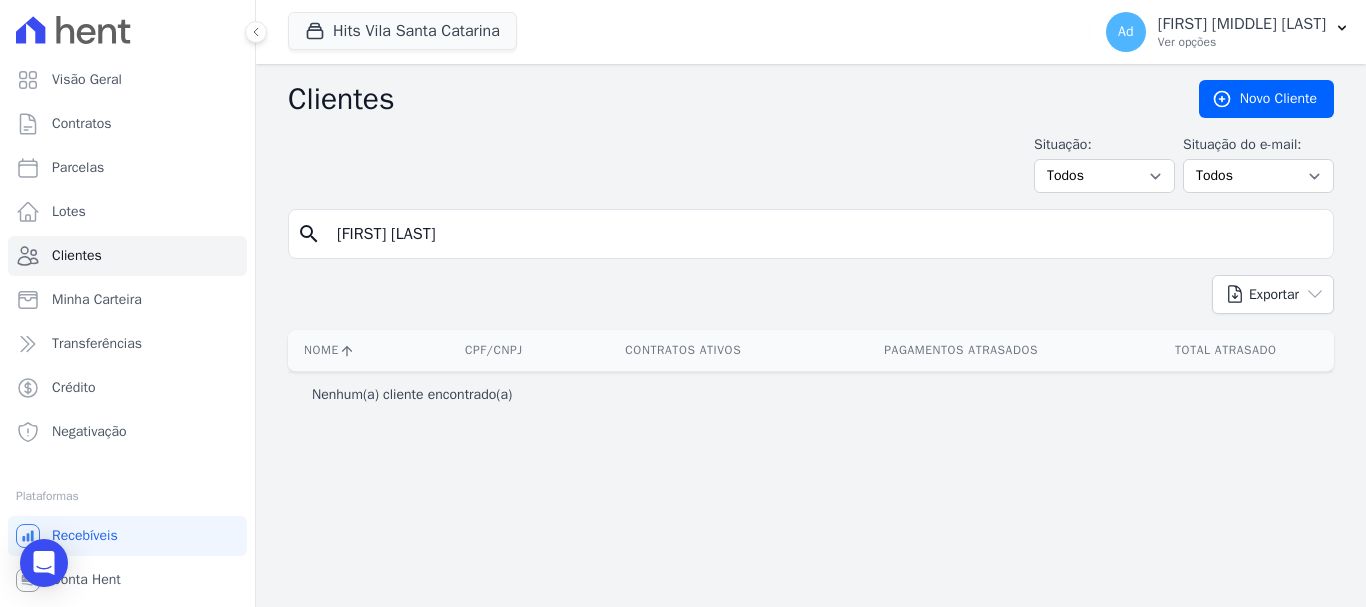 click on "[FIRST] [LAST]" at bounding box center (825, 234) 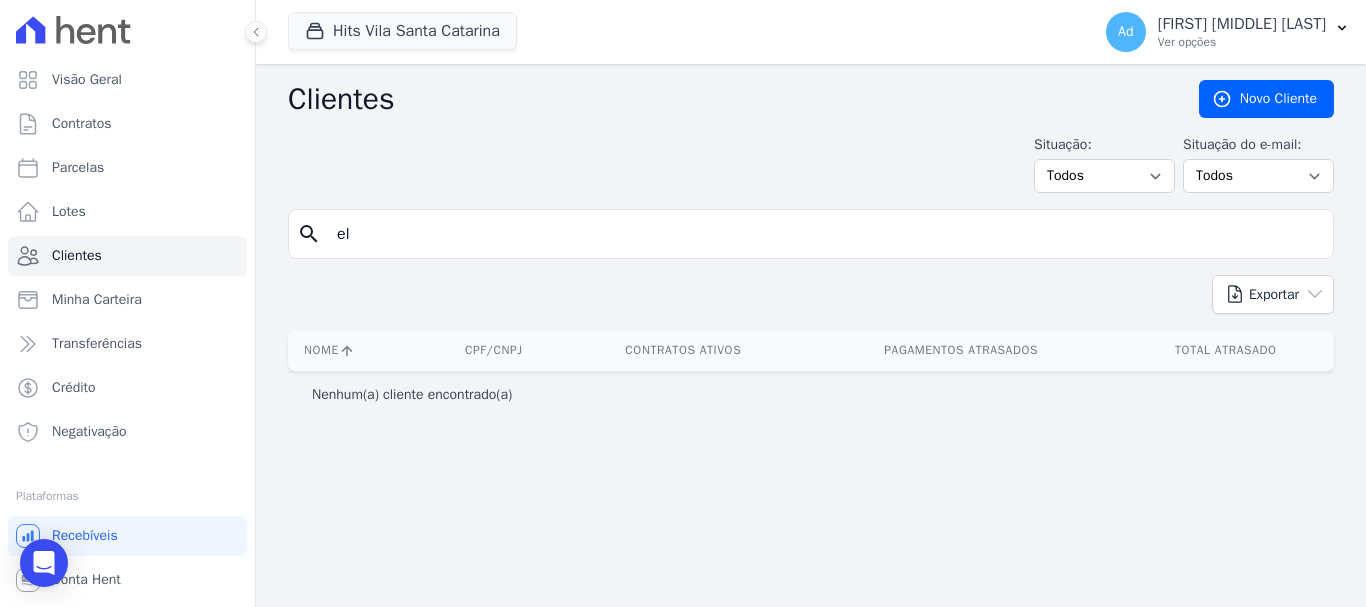 type on "e" 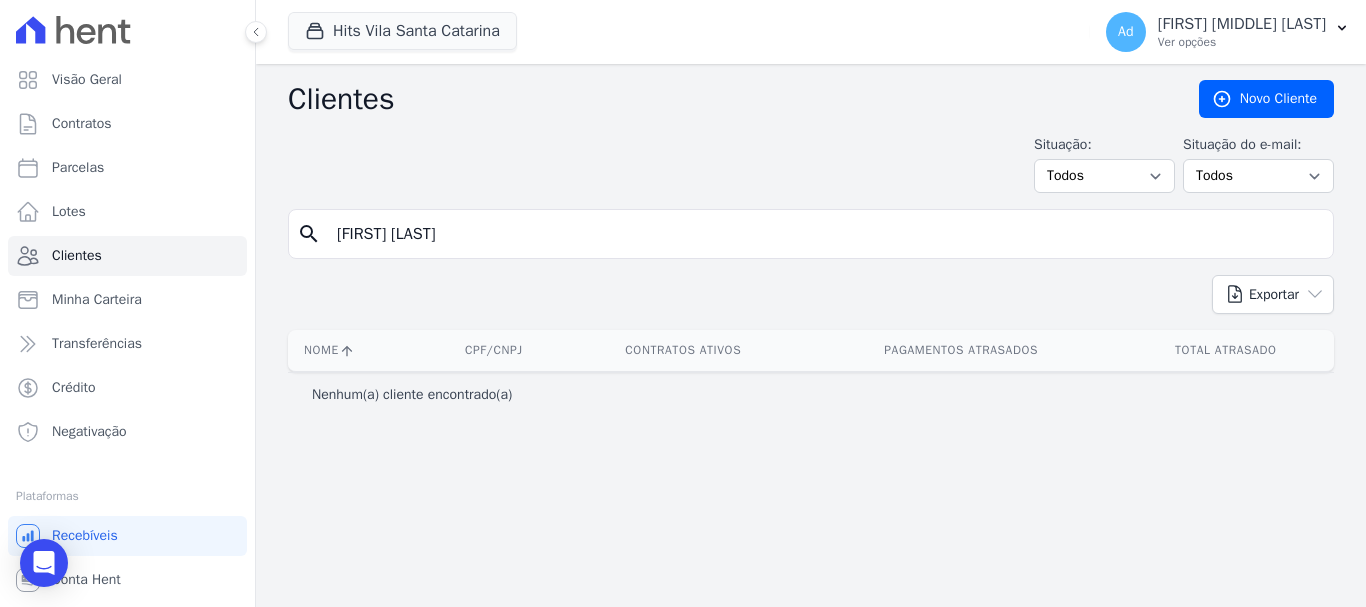 type on "[FIRST] [LAST]" 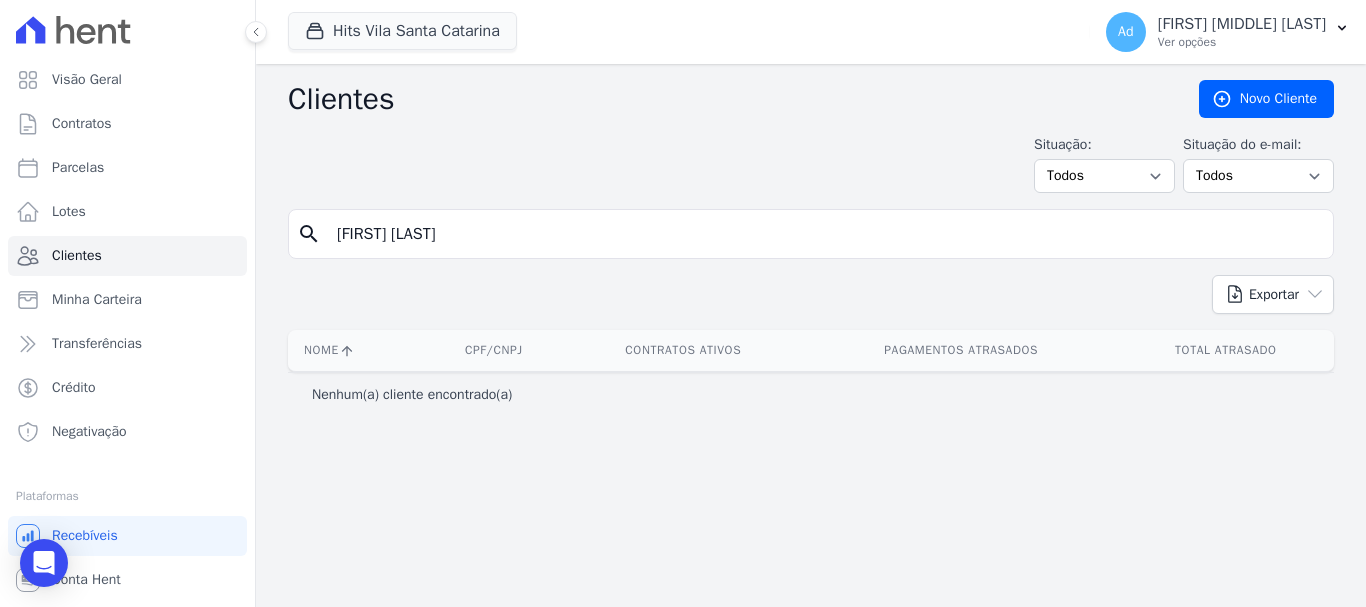 click on "[FIRST] [LAST]" at bounding box center (825, 234) 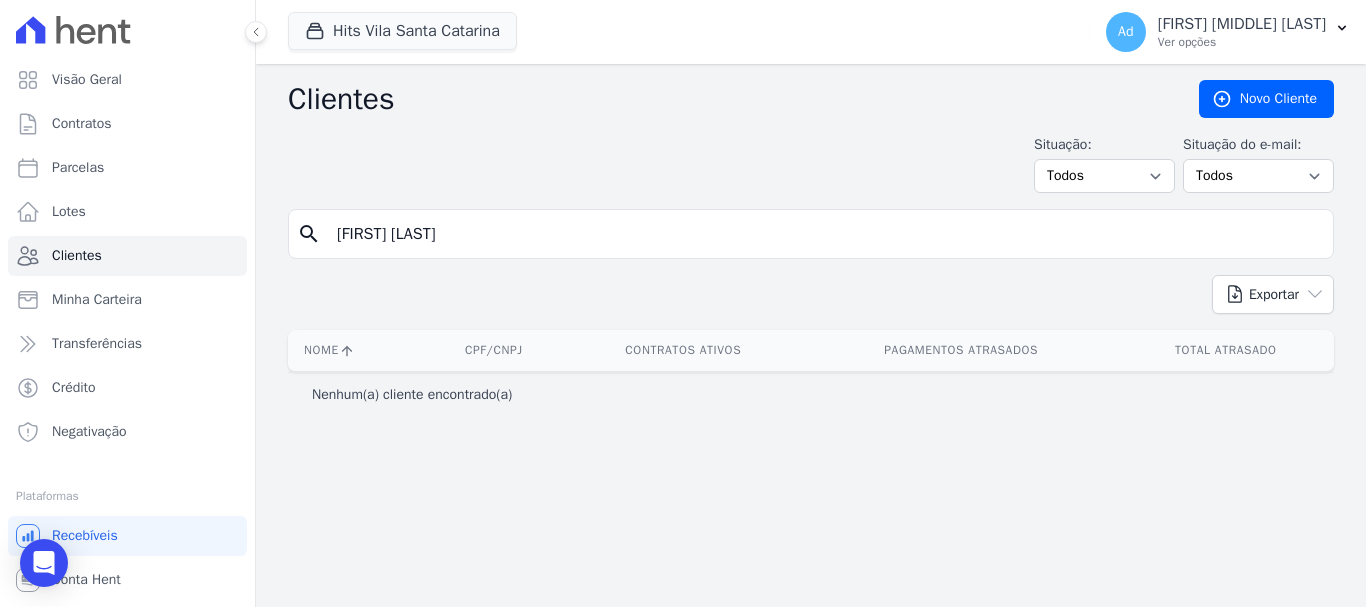 type on "[FIRST] [LAST]" 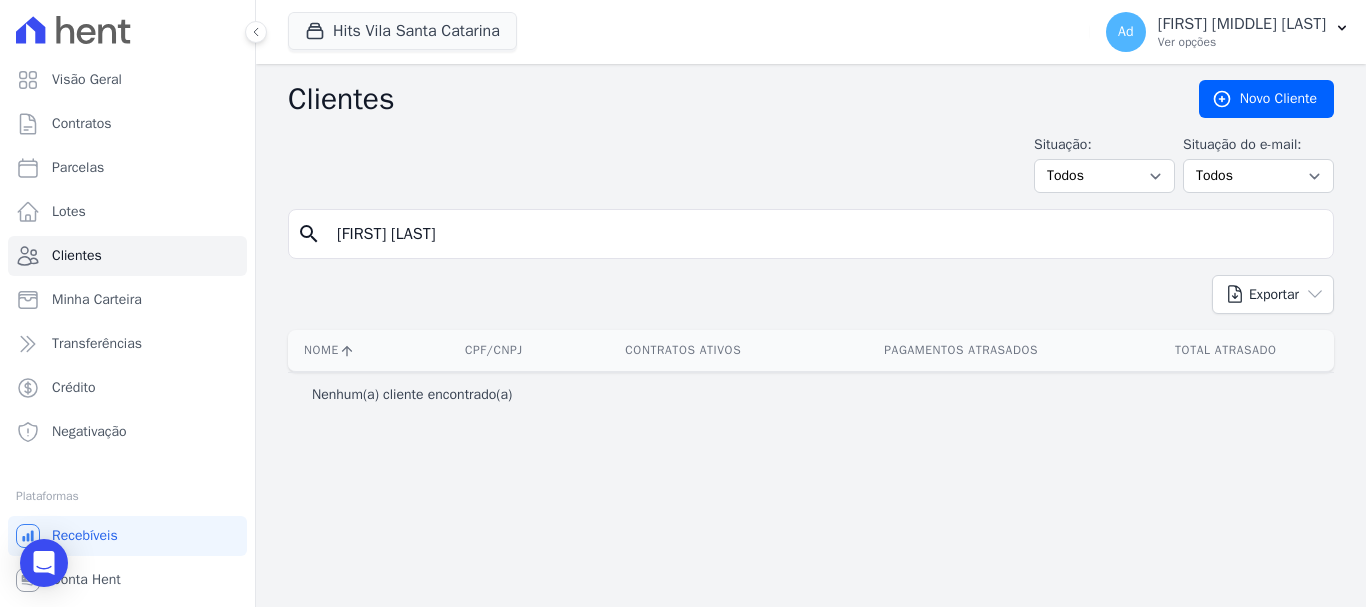 click on "[FIRST] [LAST]" at bounding box center [825, 234] 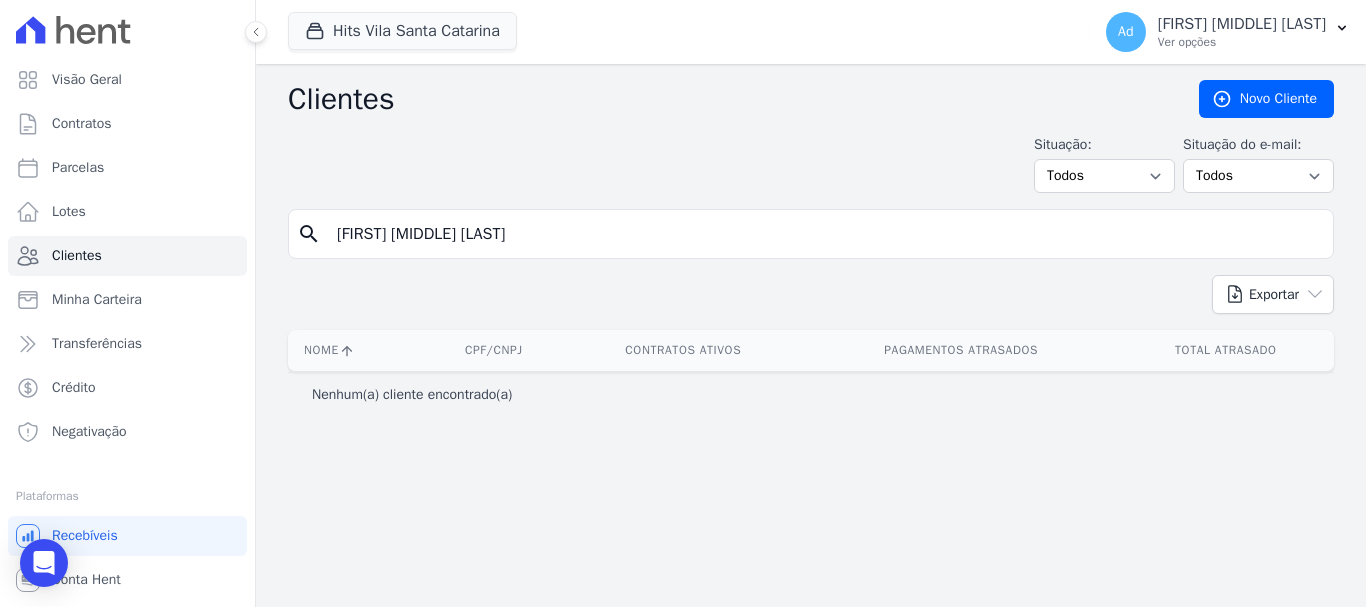 type on "[FIRST] [MIDDLE] [LAST]" 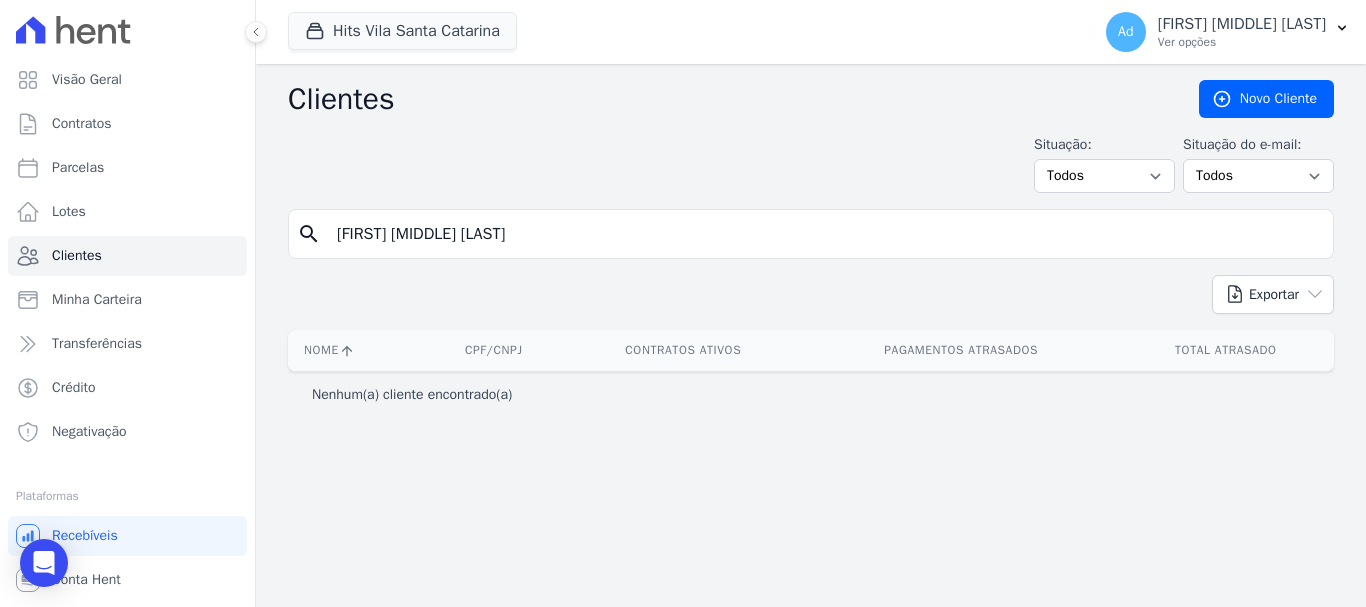 click on "[FIRST] [MIDDLE] [LAST]" at bounding box center [825, 234] 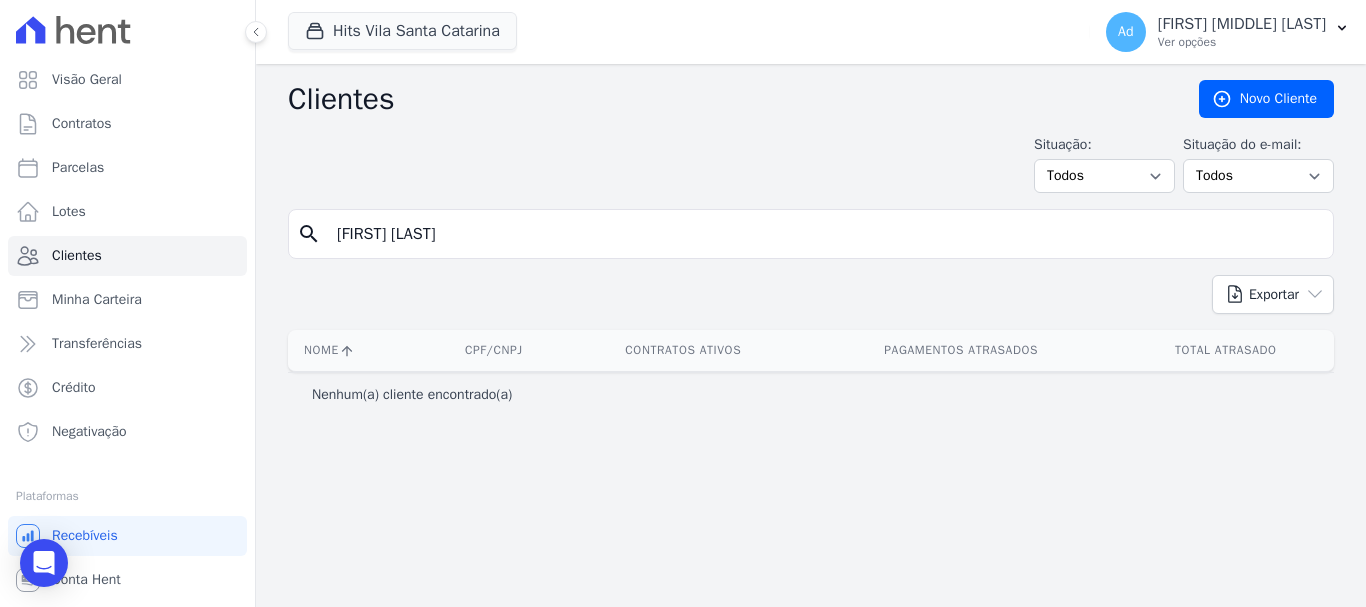 type on "[FIRST] [MIDDLE] [LAST]" 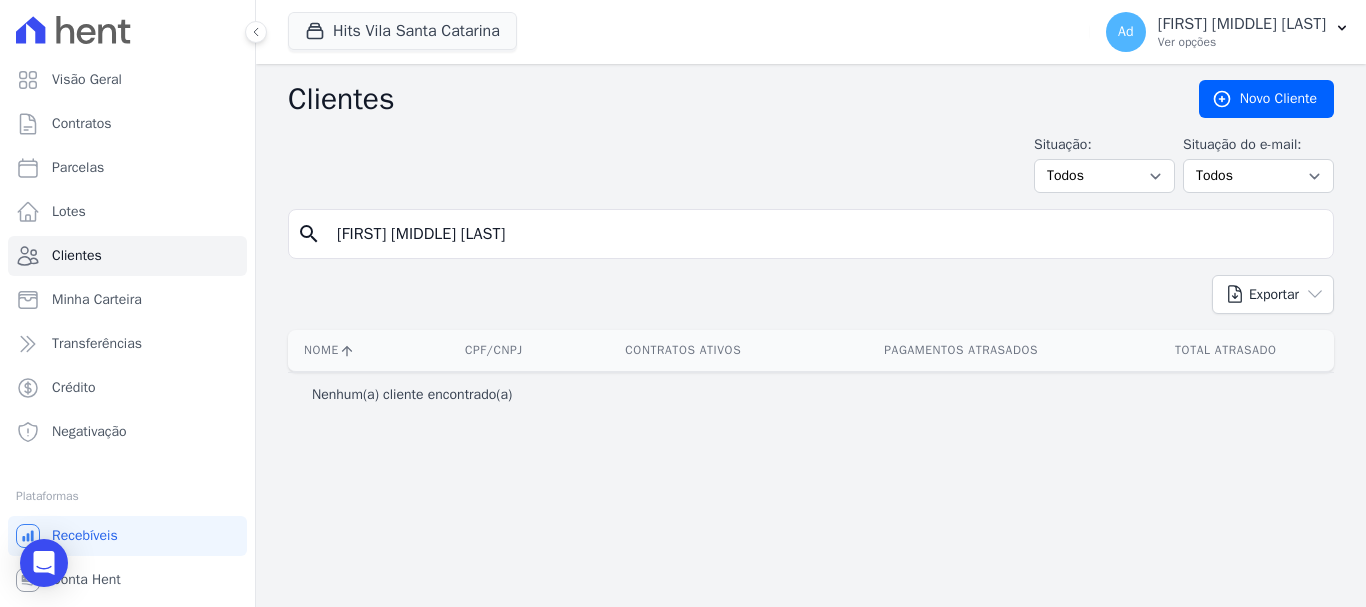 click on "[FIRST] [MIDDLE] [LAST]" at bounding box center [825, 234] 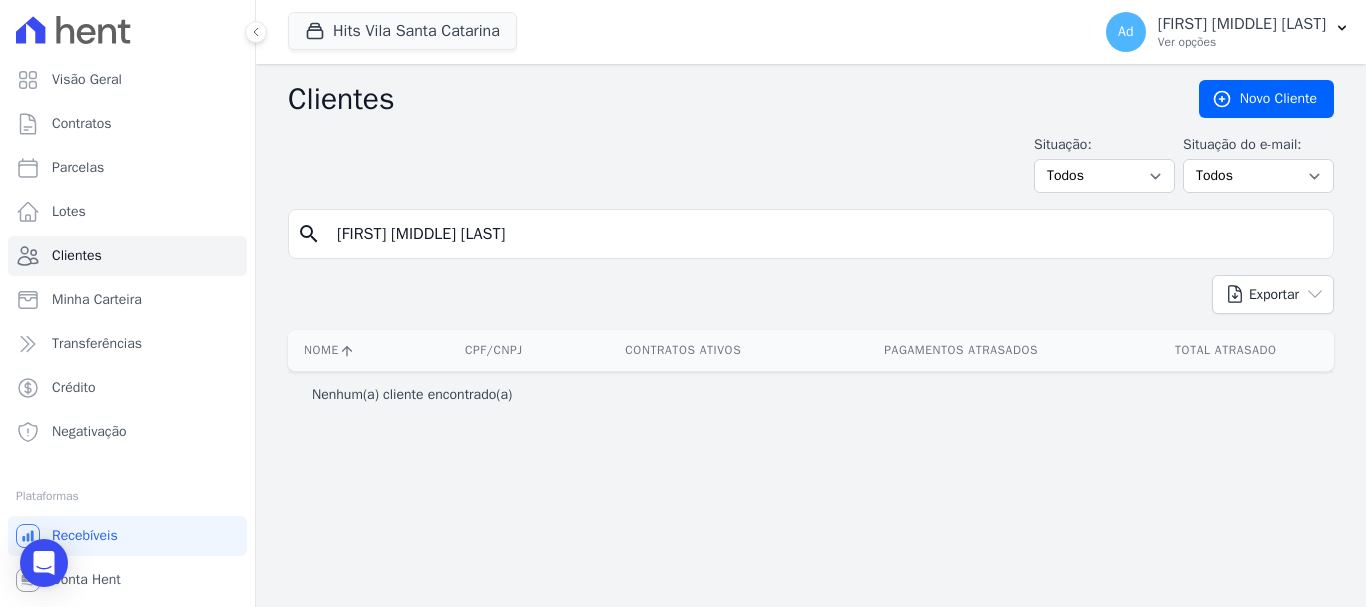 type on "[FIRST] [MIDDLE] [LAST]" 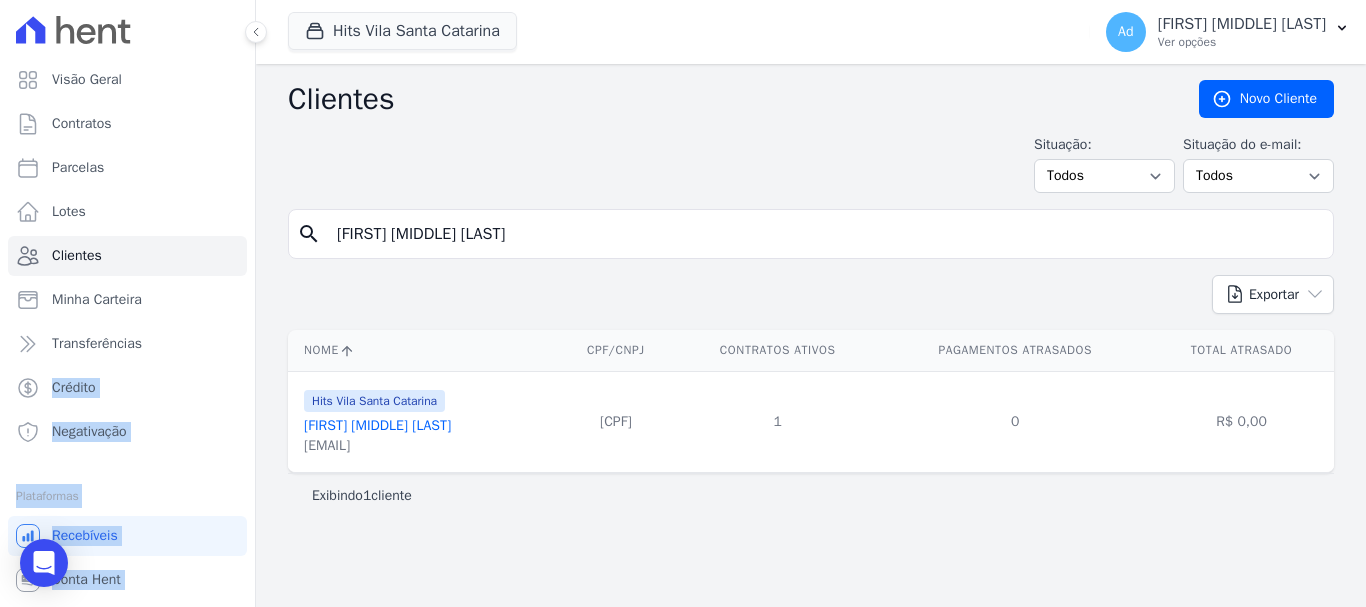 scroll, scrollTop: 37, scrollLeft: 0, axis: vertical 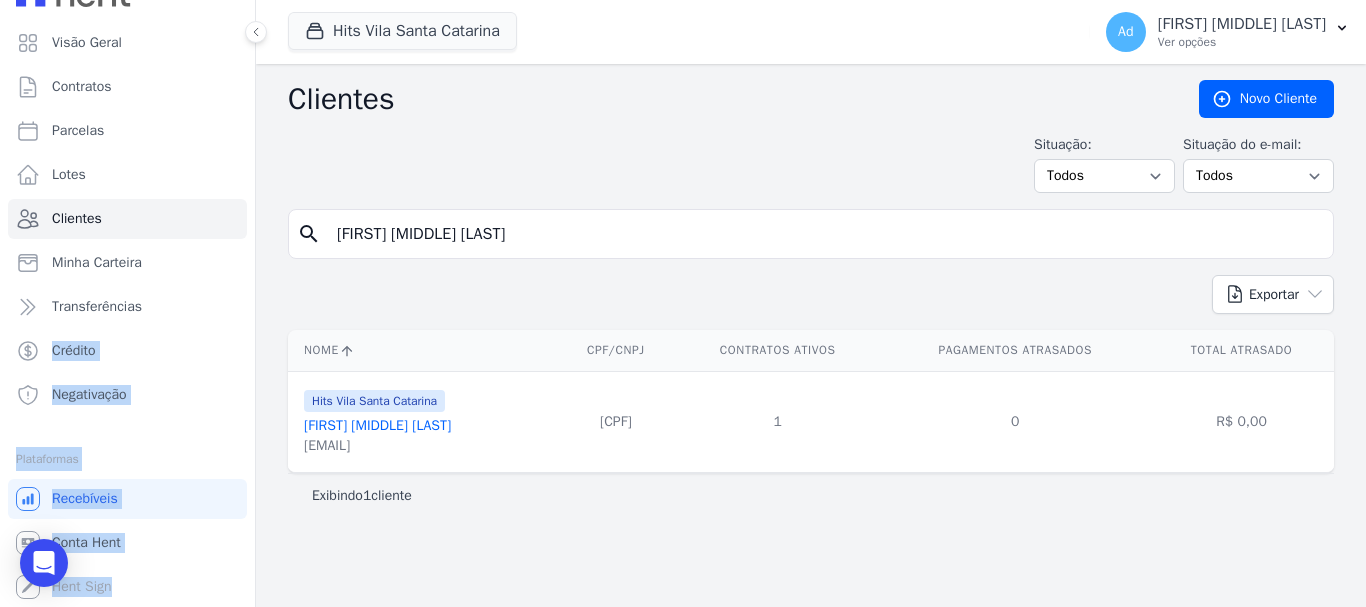 drag, startPoint x: 132, startPoint y: 632, endPoint x: 140, endPoint y: 646, distance: 16.124516 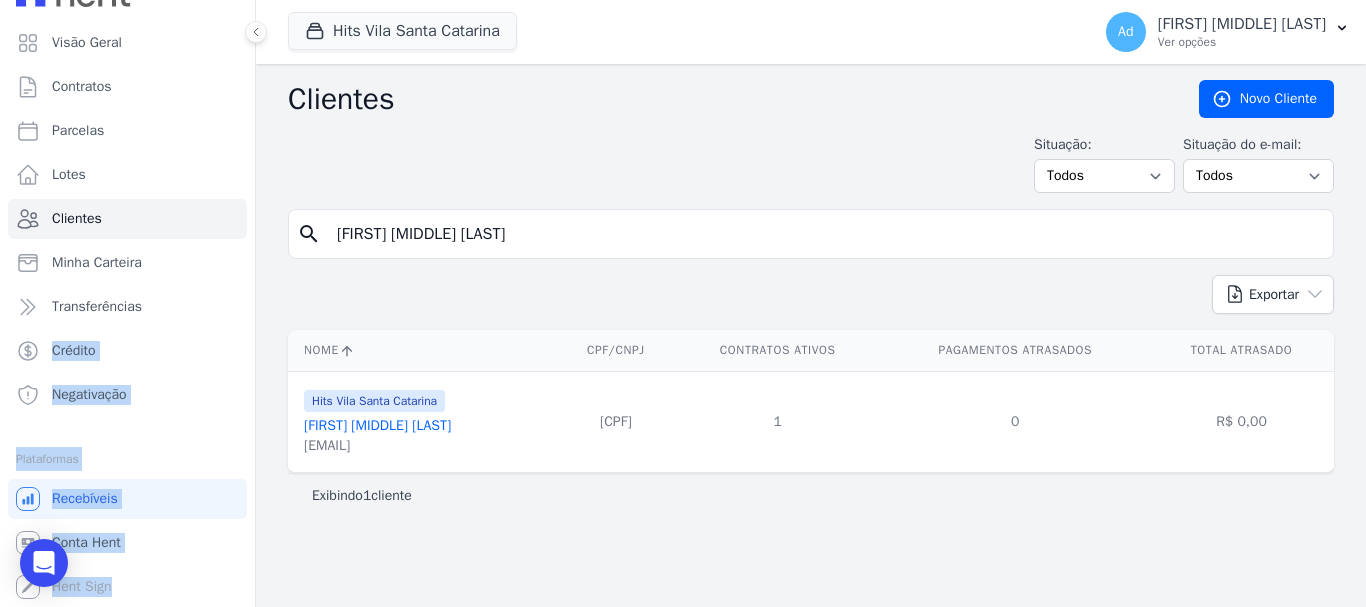 click on "[FIRST] [MIDDLE] [LAST]" at bounding box center [377, 425] 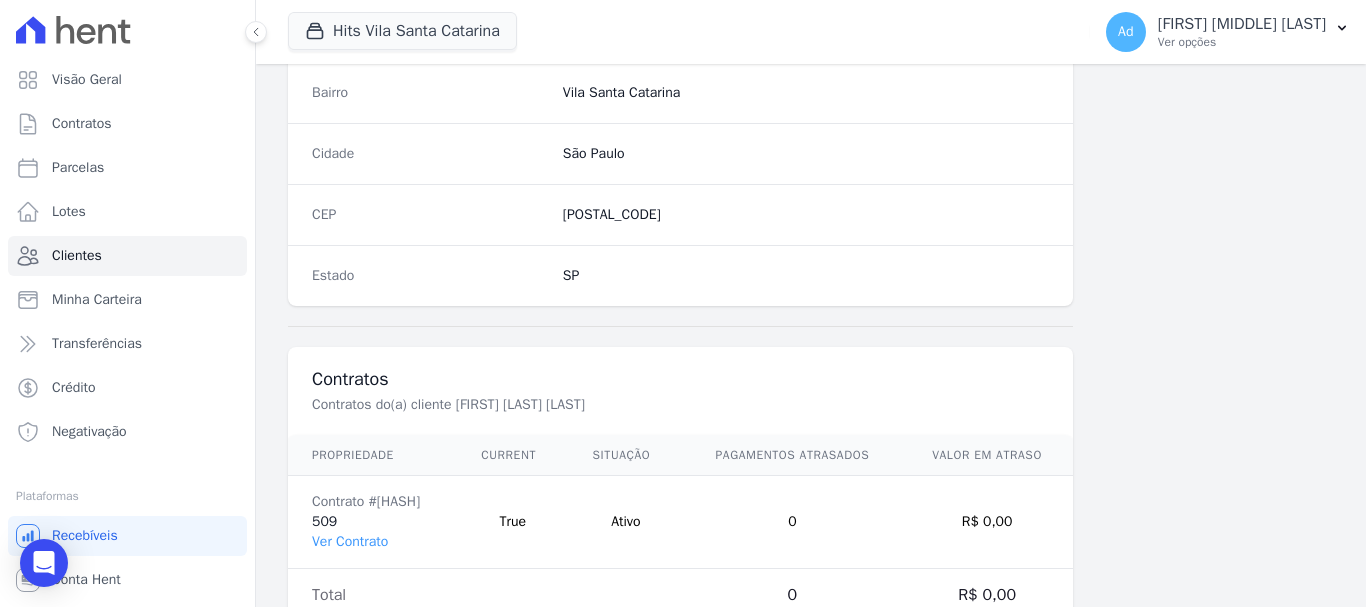 scroll, scrollTop: 1264, scrollLeft: 0, axis: vertical 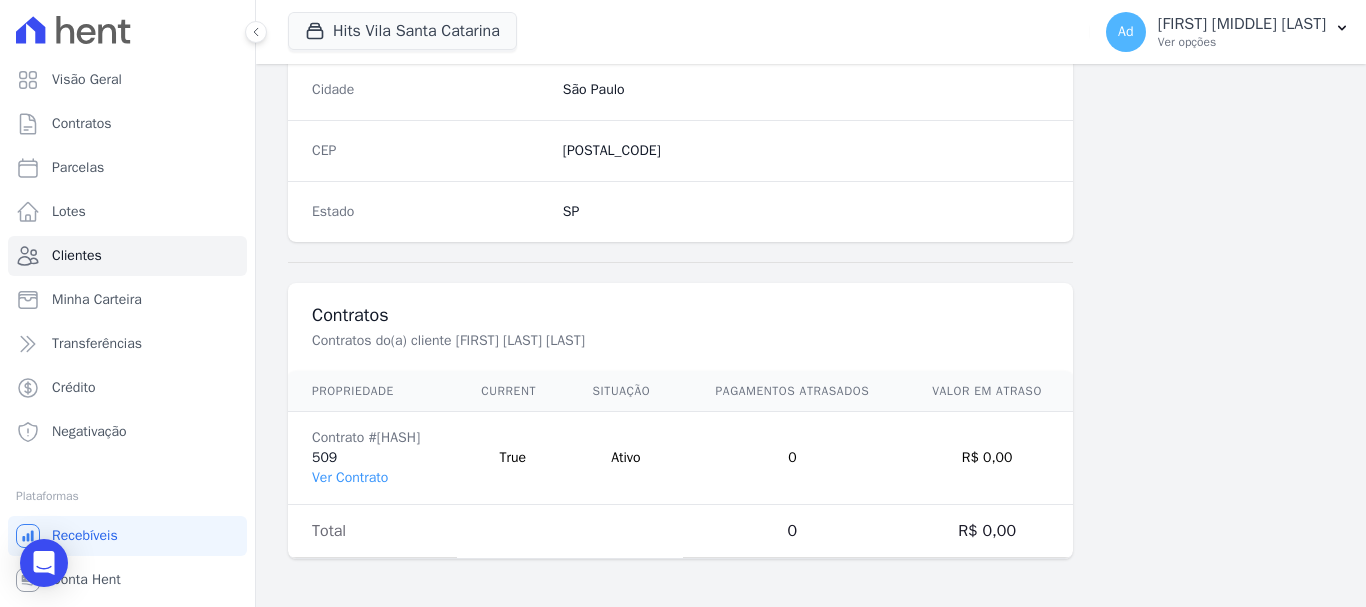 click on "Total" at bounding box center (372, 531) 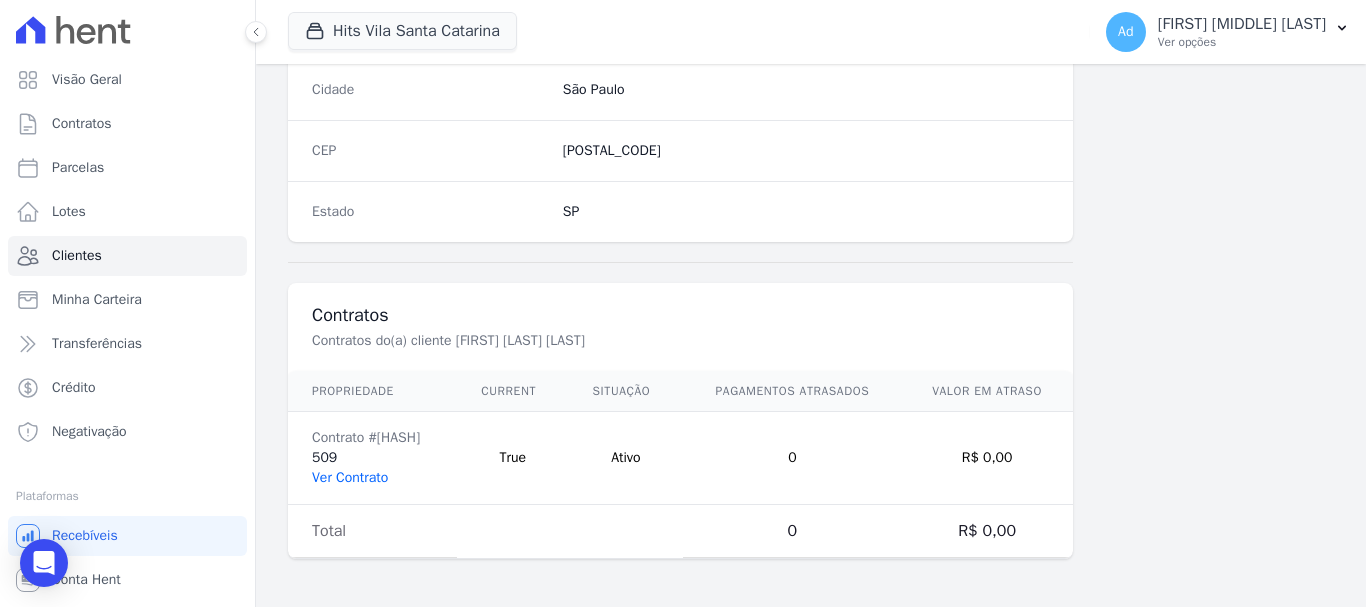 click on "Ver Contrato" at bounding box center [350, 477] 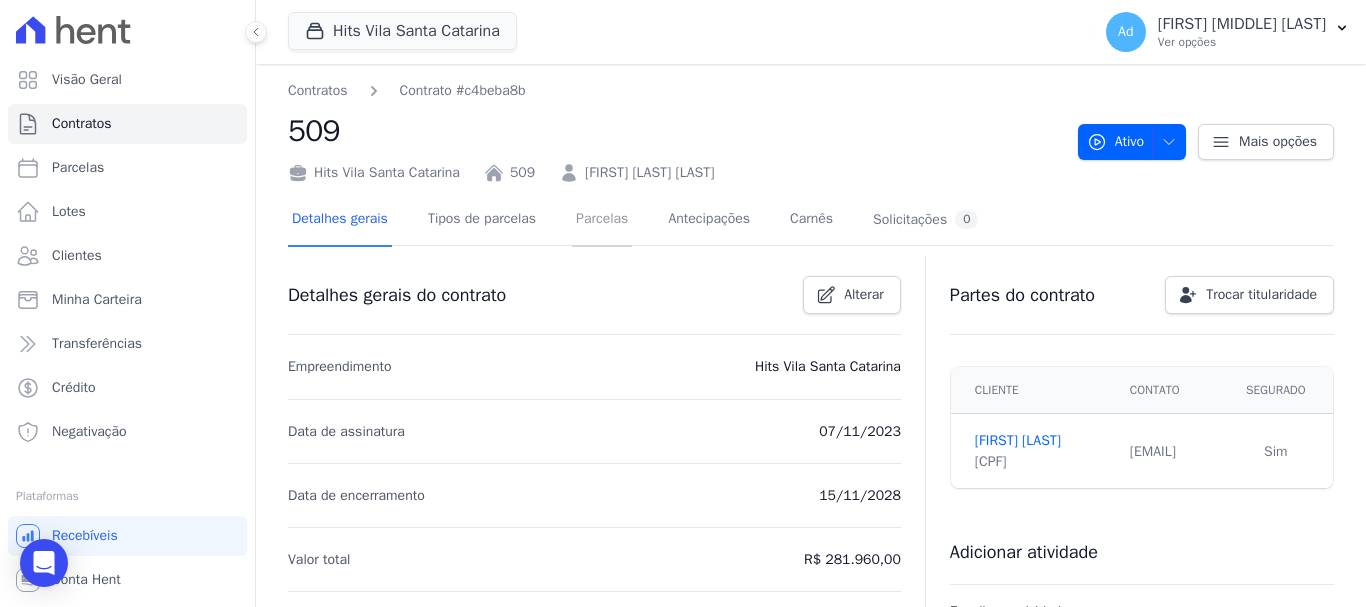 click on "Parcelas" at bounding box center [602, 220] 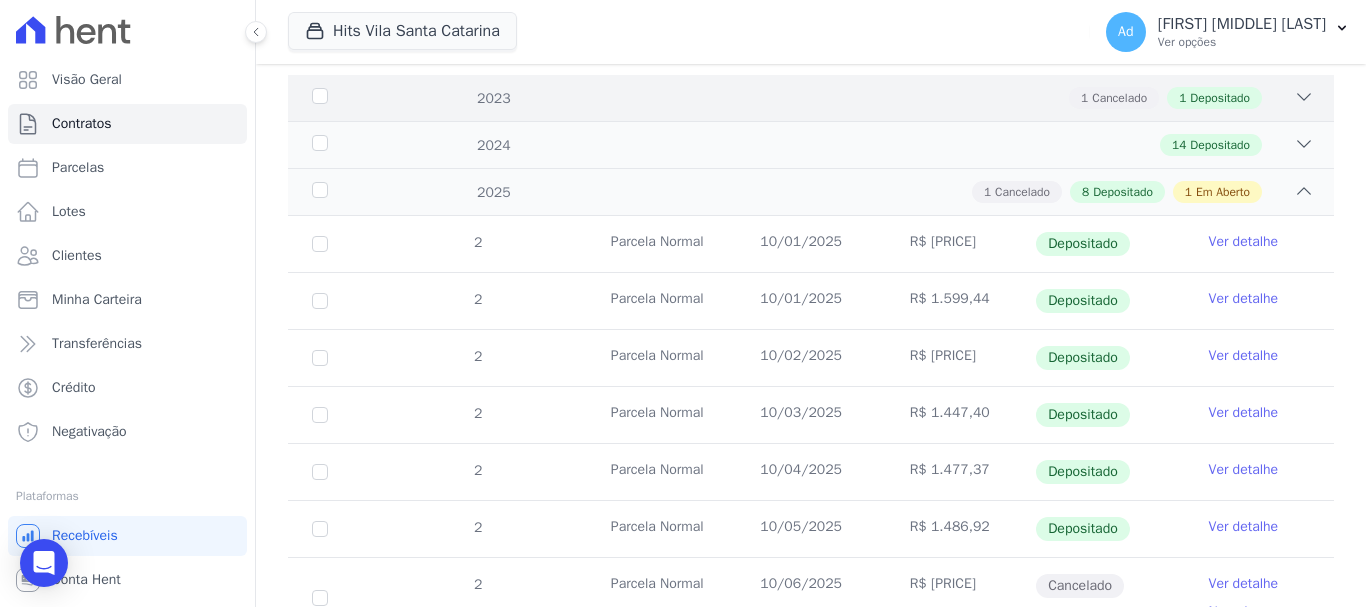 scroll, scrollTop: 562, scrollLeft: 0, axis: vertical 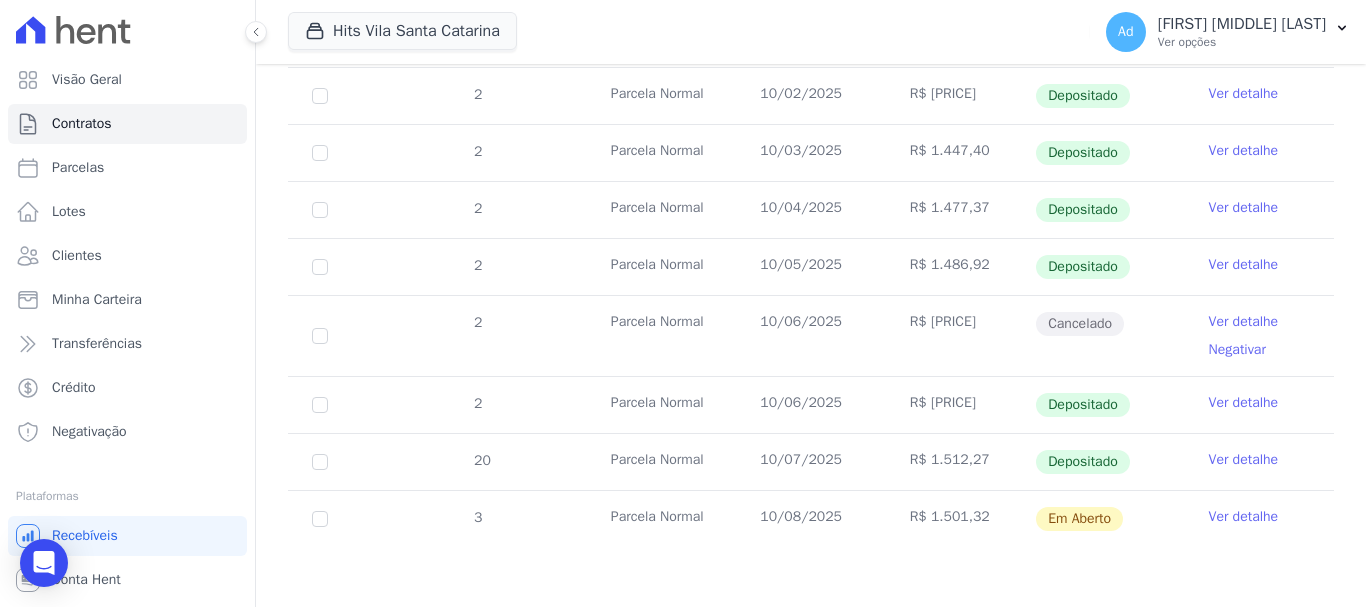 click on "Ver detalhe" at bounding box center [1244, 517] 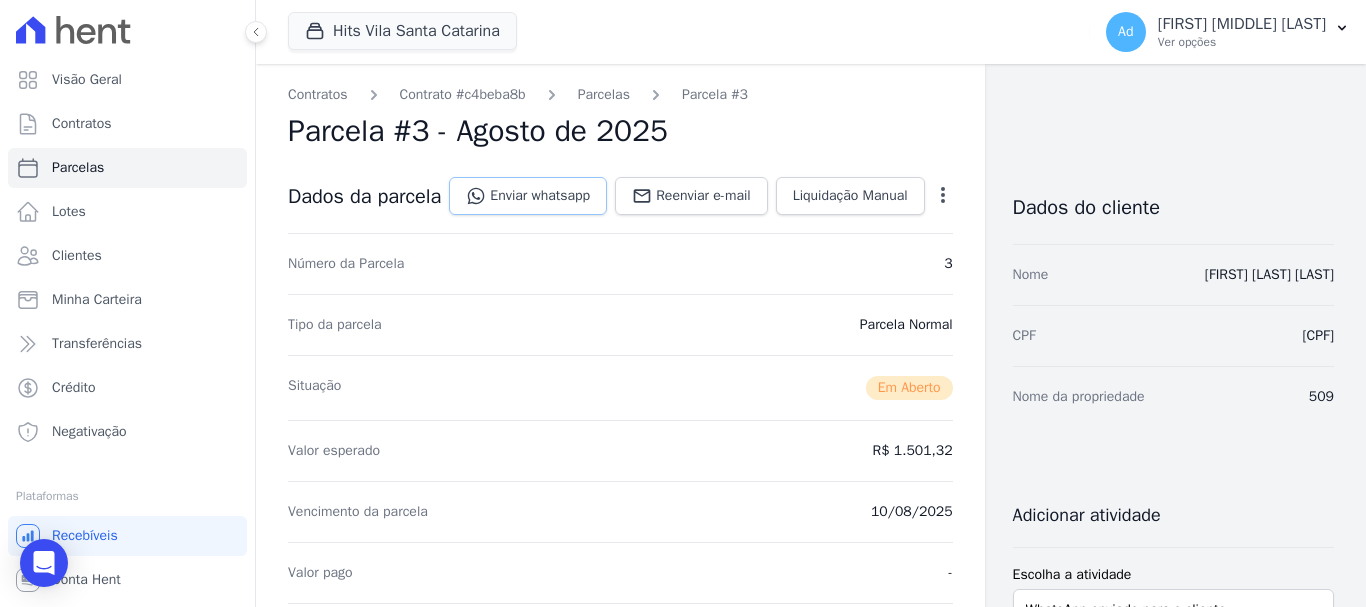 click on "Enviar whatsapp" at bounding box center [528, 196] 